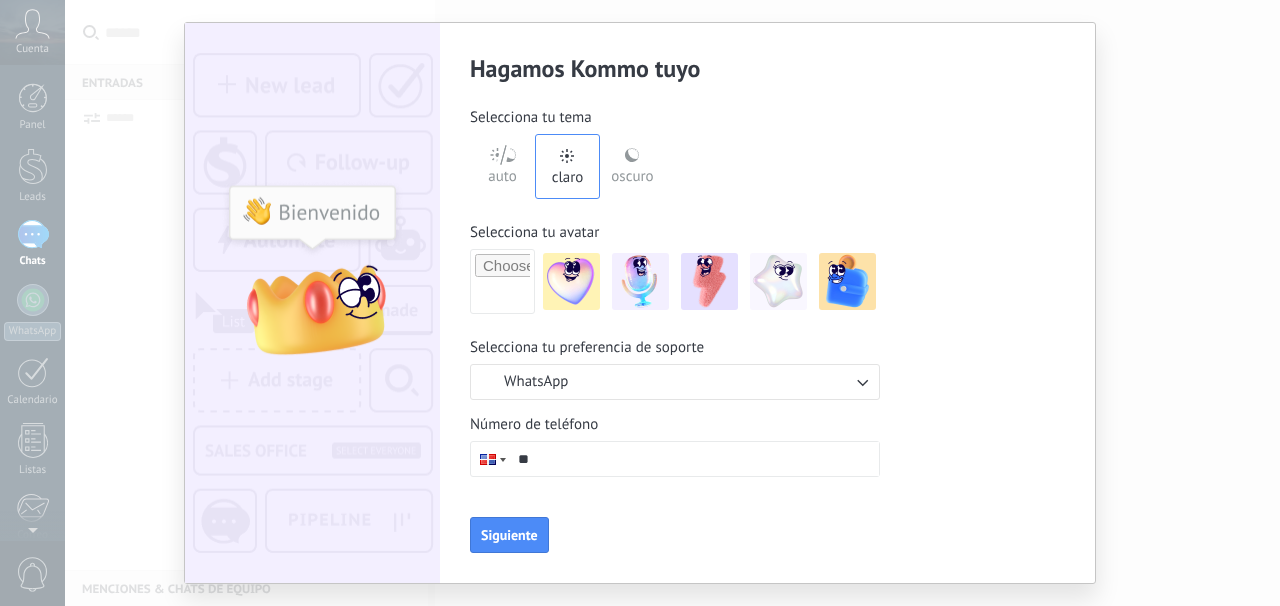 scroll, scrollTop: 0, scrollLeft: 0, axis: both 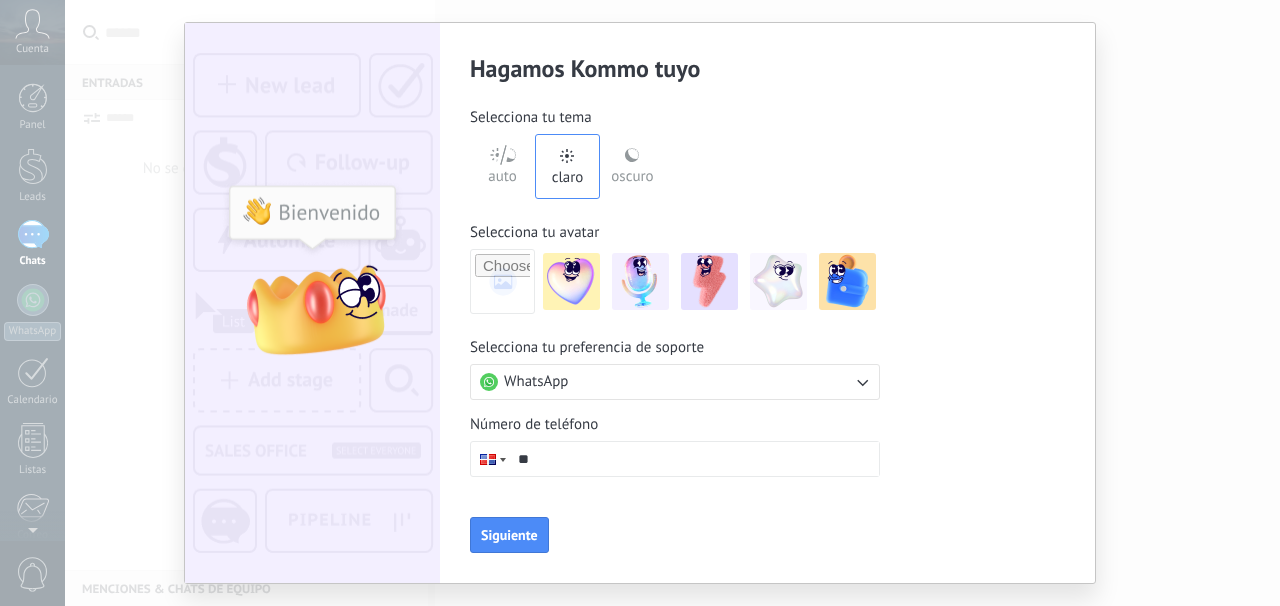click on "WhatsApp" at bounding box center (536, 382) 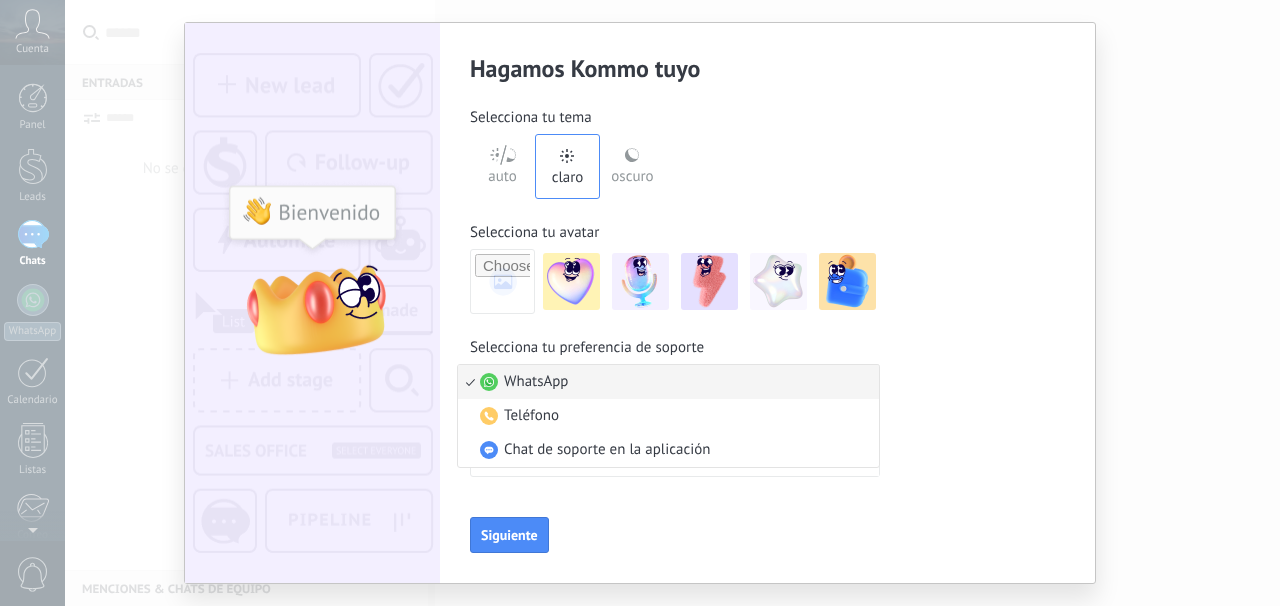 click on "WhatsApp" at bounding box center [536, 382] 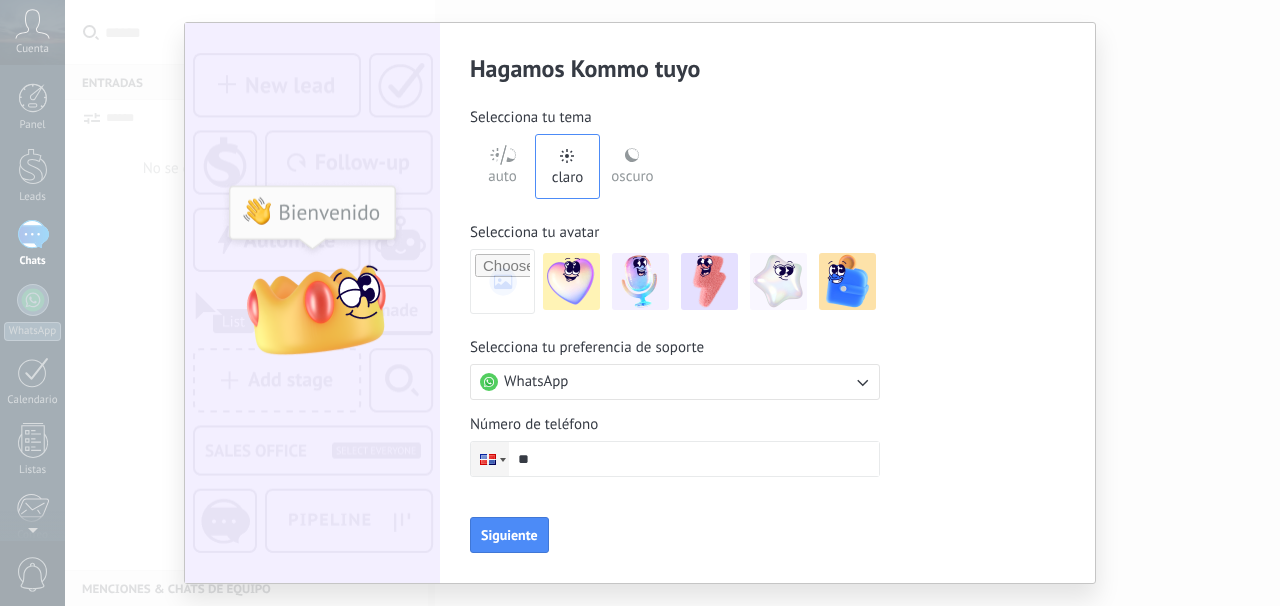 click at bounding box center (503, 460) 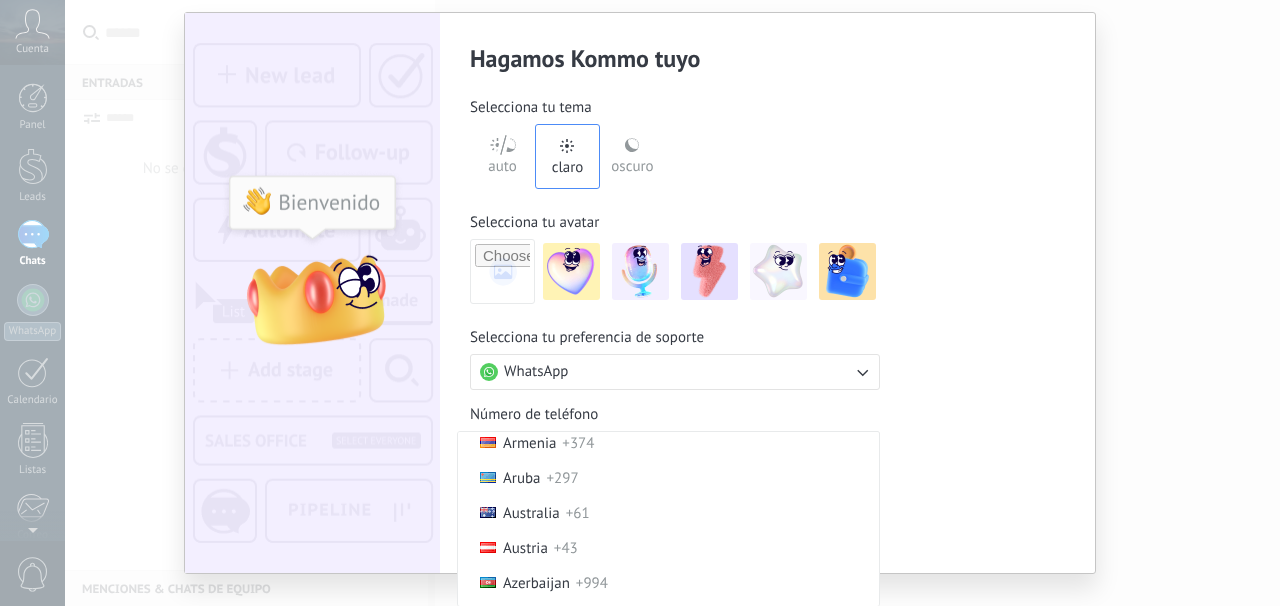 scroll, scrollTop: 0, scrollLeft: 0, axis: both 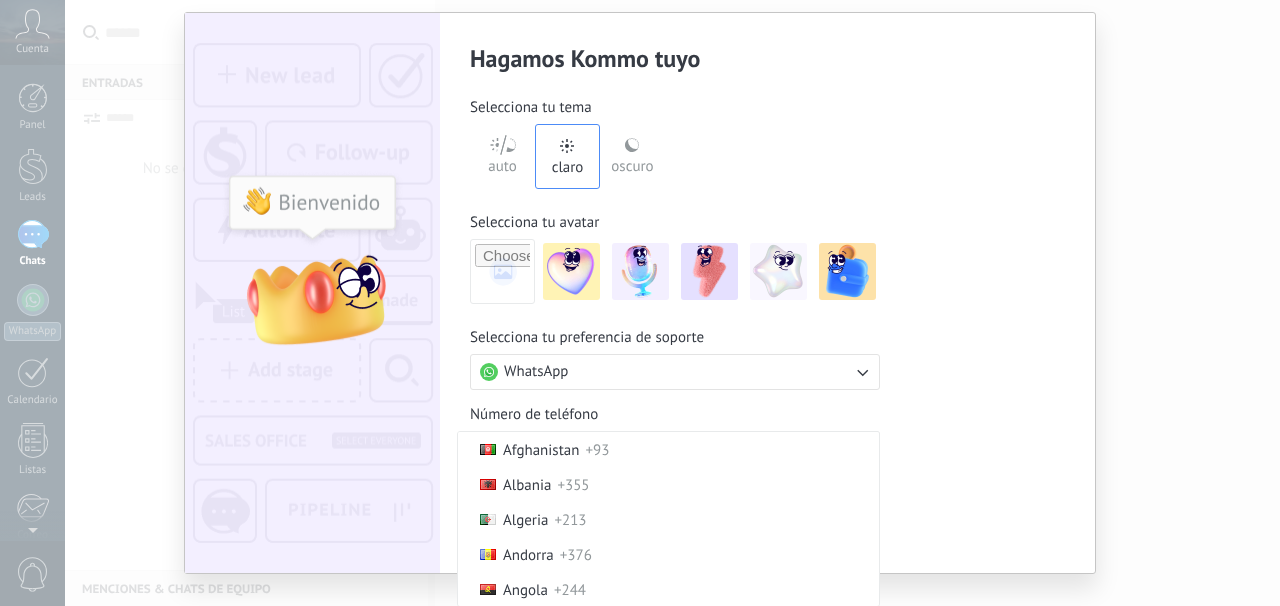 click on "Phone ** Afghanistan +93 Albania +355 Algeria +213 Andorra +376 Angola +244 Antigua and Barbuda +1268 Argentina +54 Armenia +374 Aruba +297 Australia +61 Austria +43 Azerbaijan +994 Bahamas +1242 Bahrain +973 Bangladesh +880 Barbados +1246 Belarus +375 Belgium +32 Belize +501 Benin +229 Bhutan +975 Bolivia +591 Bosnia and Herzegovina +387 Botswana +267 Brazil +55 British Indian Ocean Territory +246 Brunei +673 Bulgaria +359 Burkina Faso +226 Burundi +257 Cambodia +855 Cameroon +237 Canada +1 Cape Verde +238 Caribbean Netherlands +599 Central African Republic +236 Chad +235 Chile +56 China +86 Colombia +57 Comoros +269 Congo +243 Congo +242 Costa Rica +506 Côte d’Ivoire +225 Croatia +385 Cuba +53 Curaçao +599 Cyprus +357 Czech Republic +420 Denmark +45 Djibouti +253 Dominica +1767 Dominican Republic +1 Ecuador +593 Egypt +20 El Salvador +503 Equatorial Guinea +240" at bounding box center (640, 303) 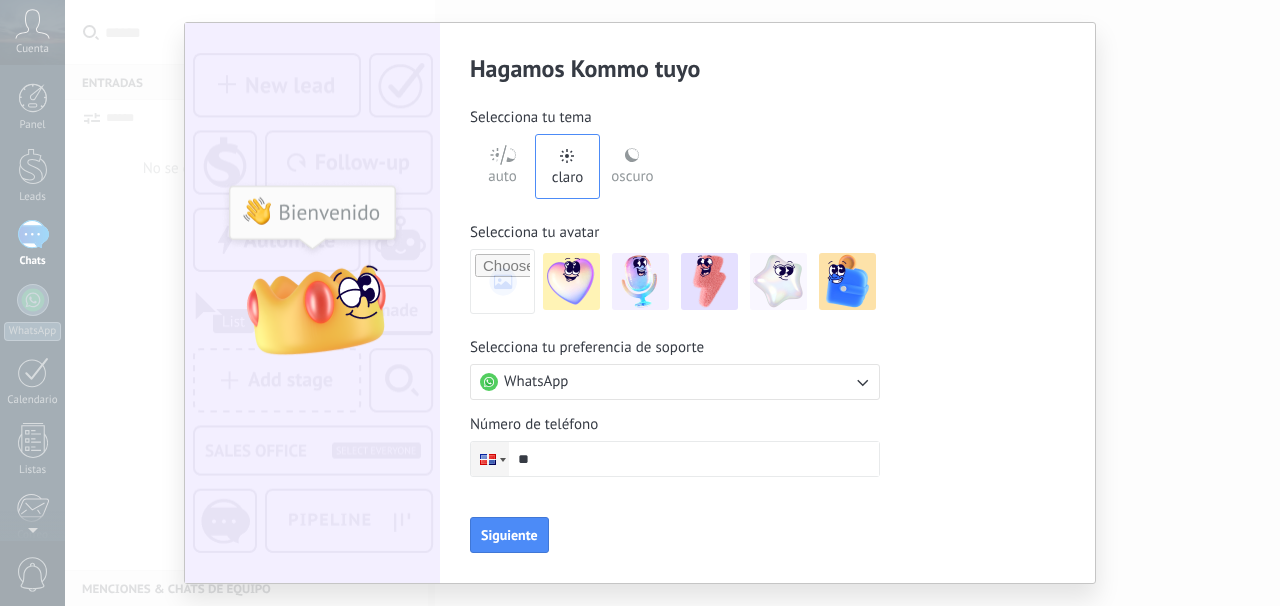 click at bounding box center (488, 459) 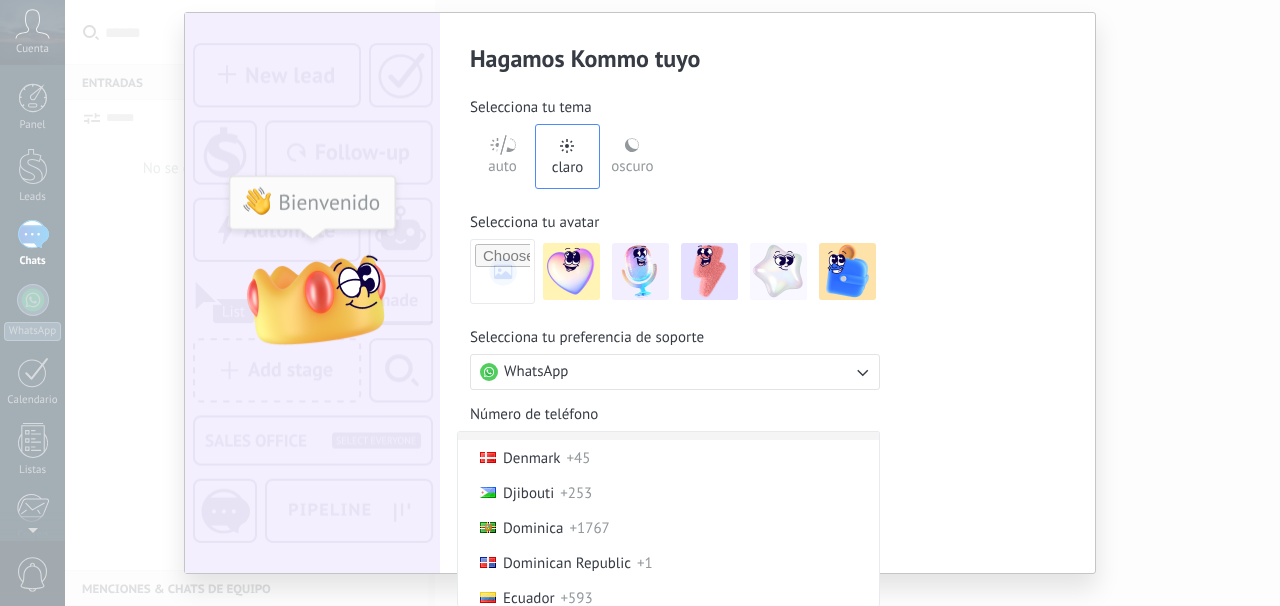 scroll, scrollTop: 2522, scrollLeft: 0, axis: vertical 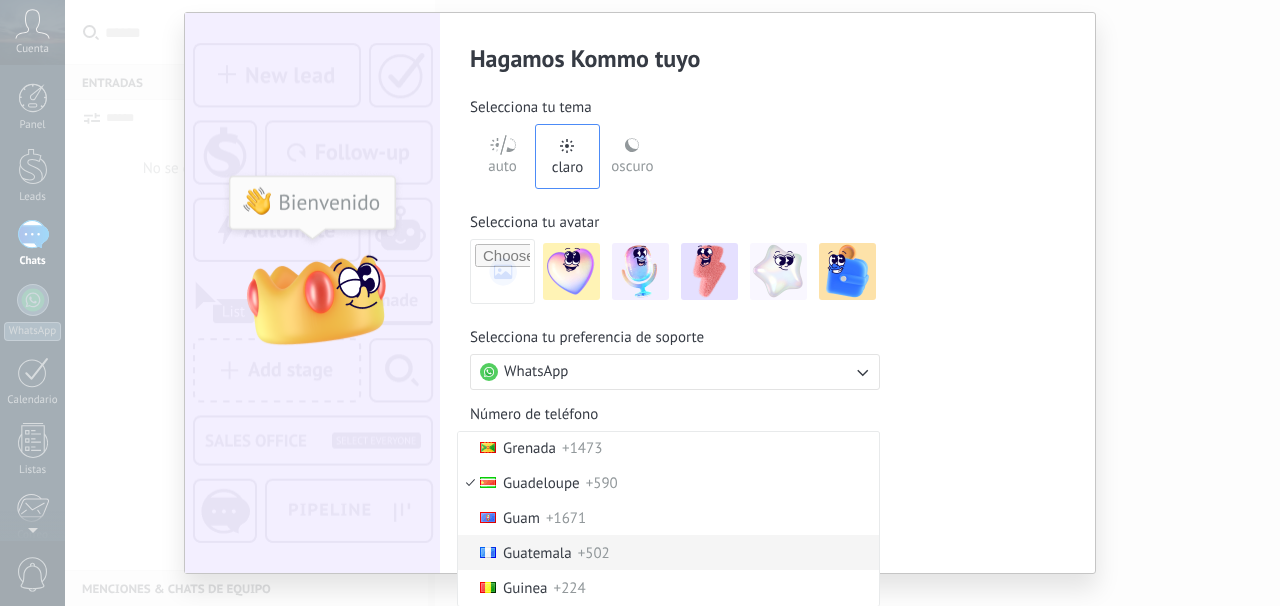click on "Guatemala" at bounding box center [537, 553] 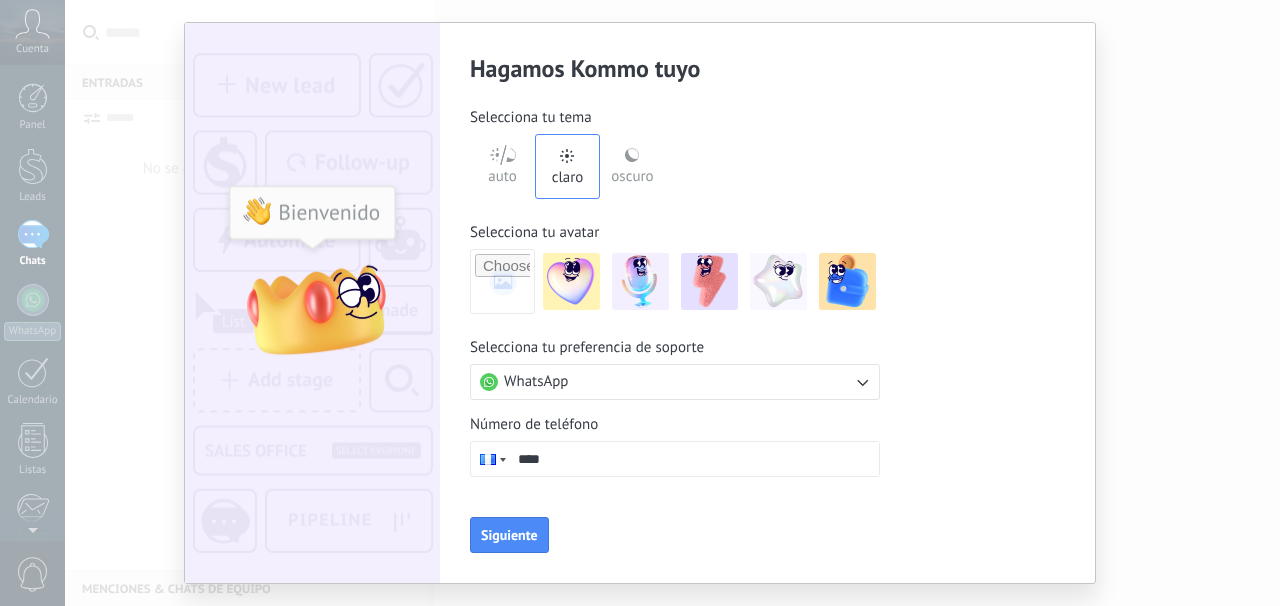 click on "**" at bounding box center [694, 459] 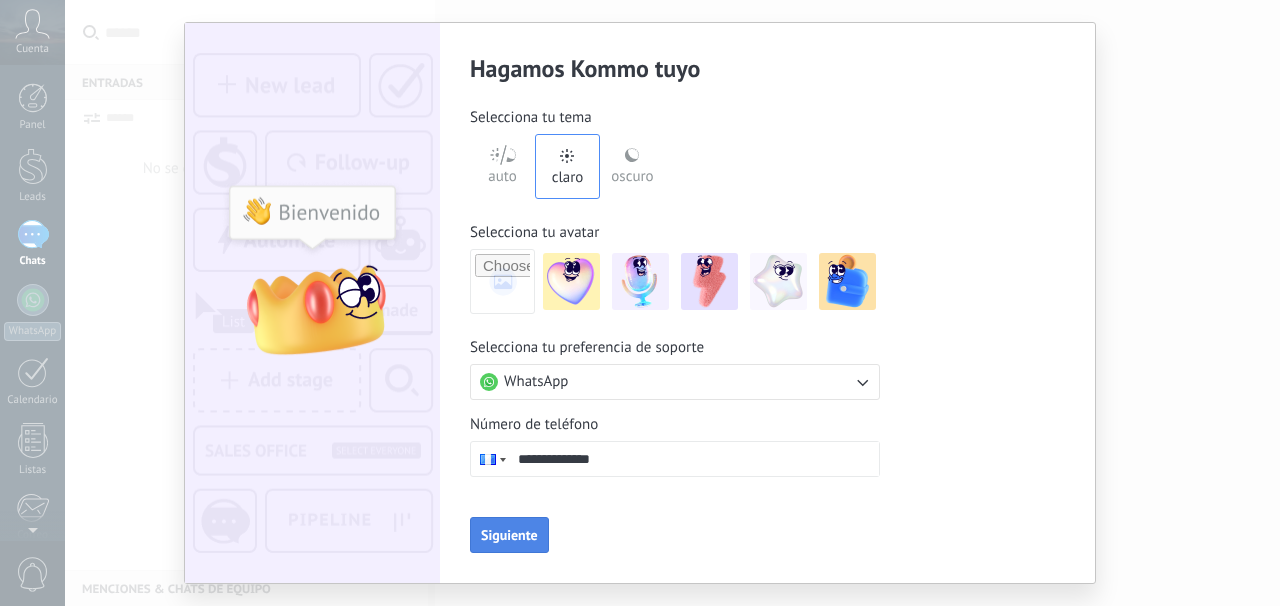 type on "**********" 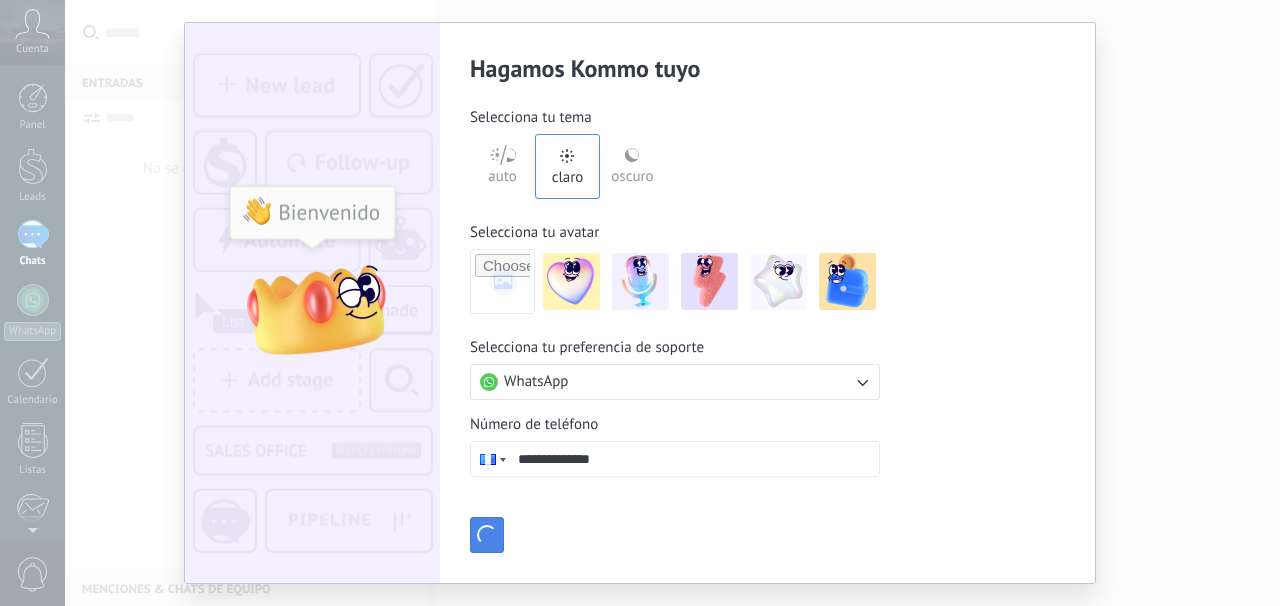 scroll, scrollTop: 0, scrollLeft: 0, axis: both 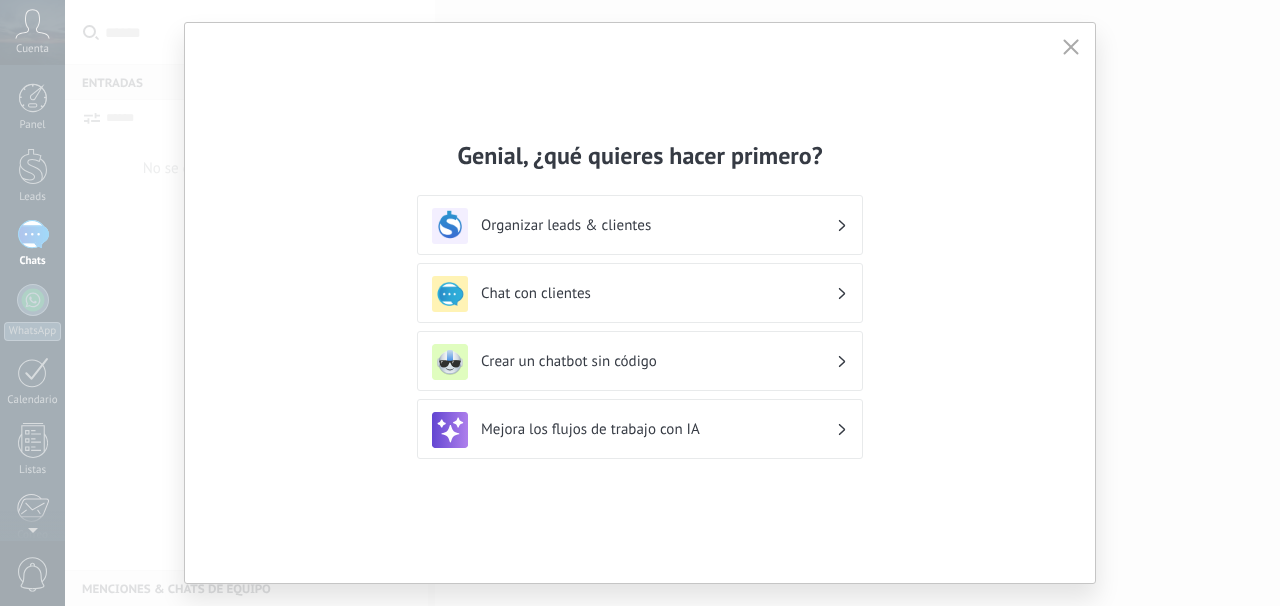 click on "Organizar leads & clientes" at bounding box center [658, 225] 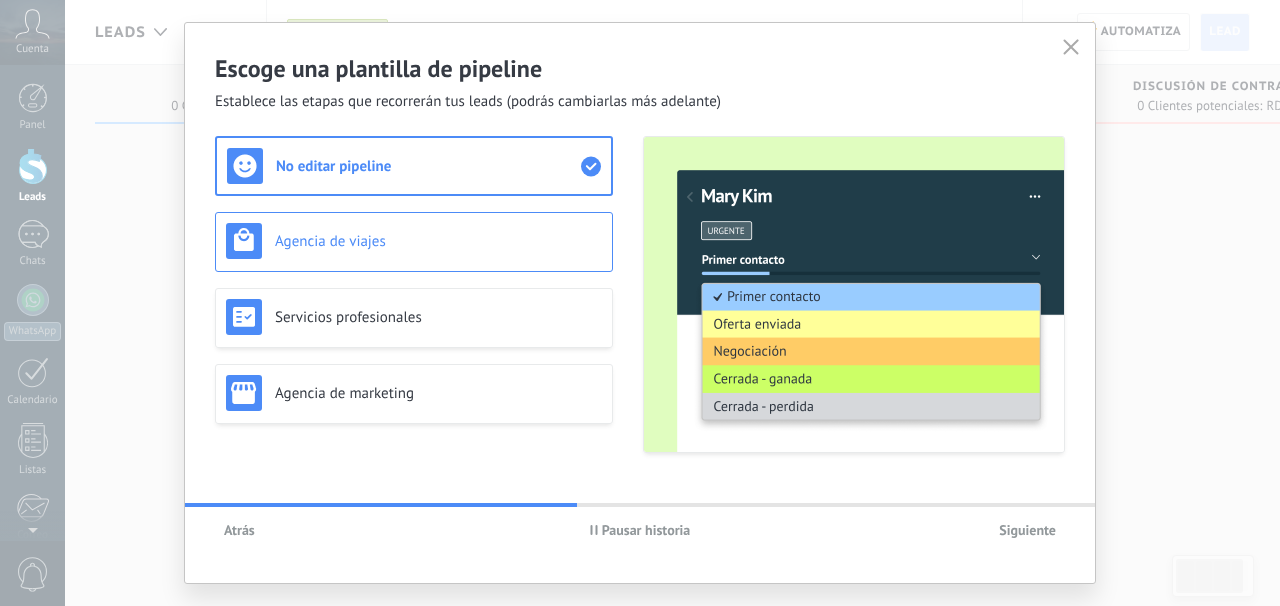 click on "Agencia de viajes" at bounding box center [438, 241] 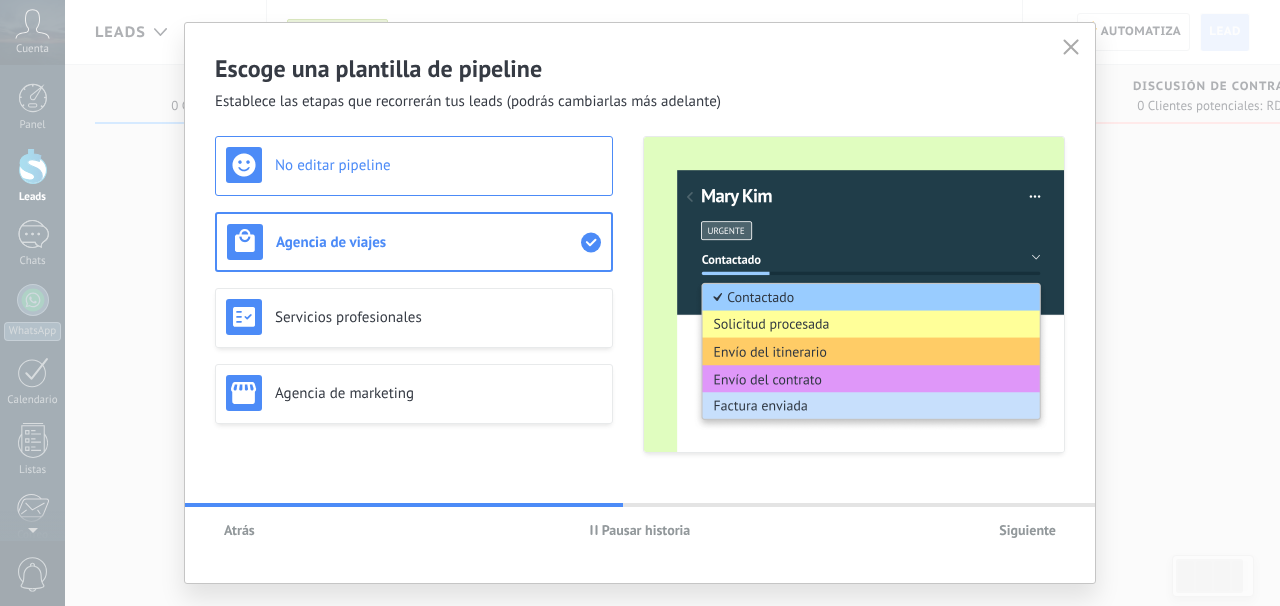 click on "No editar pipeline" at bounding box center [438, 165] 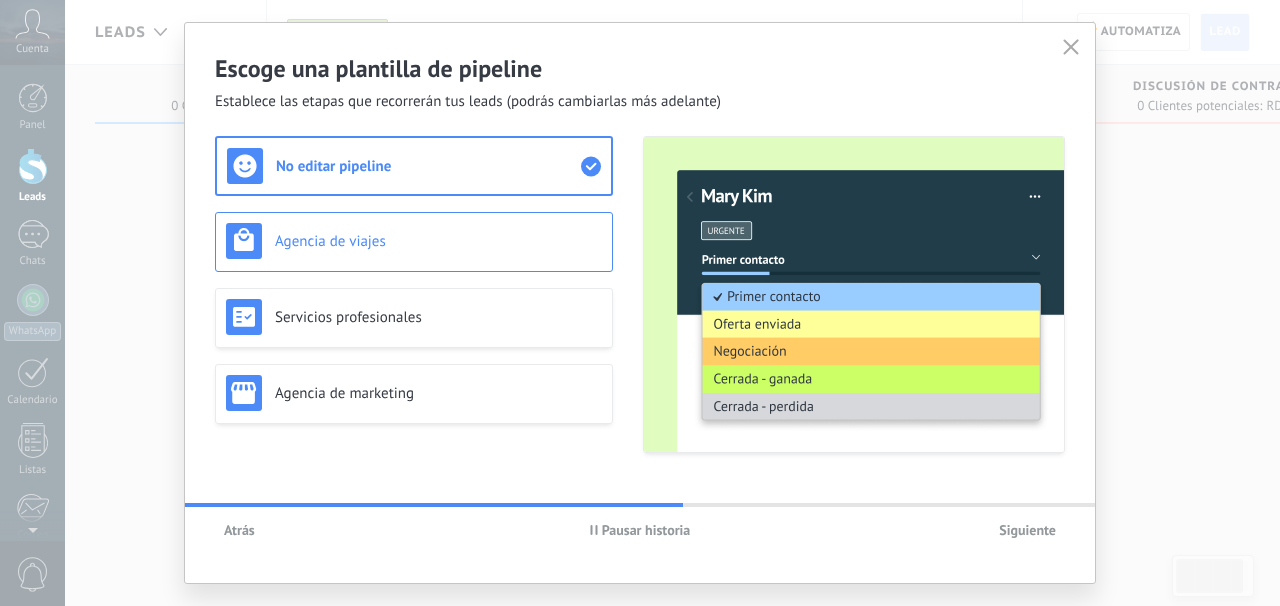 click on "Agencia de viajes" at bounding box center (438, 241) 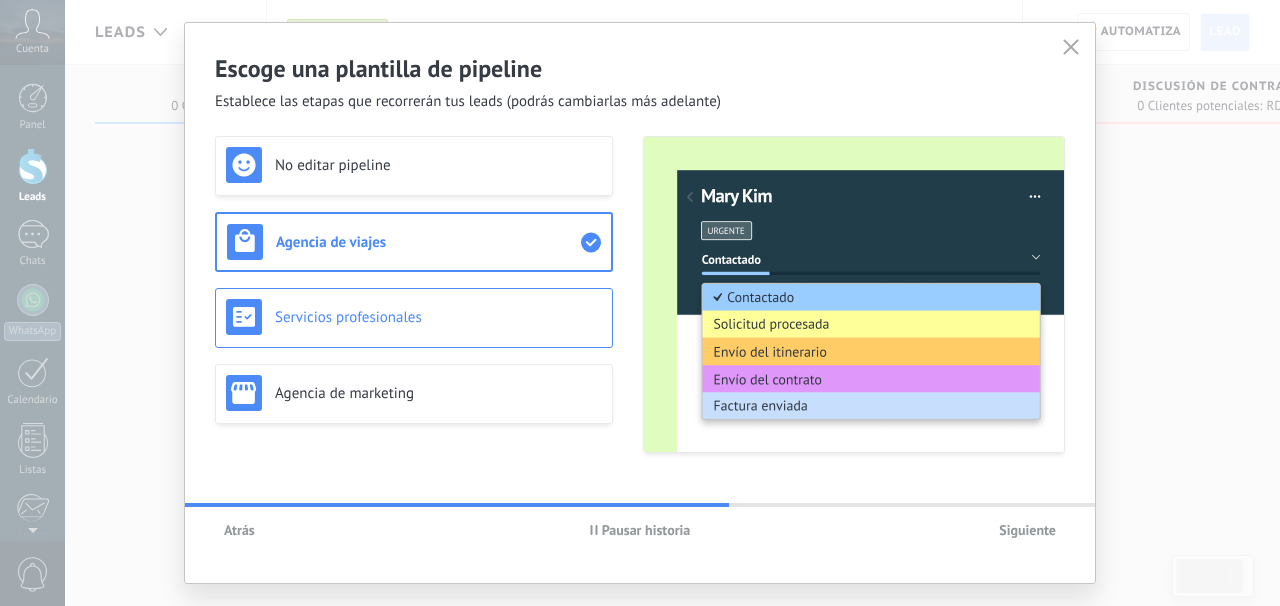 click on "Servicios profesionales" at bounding box center (438, 317) 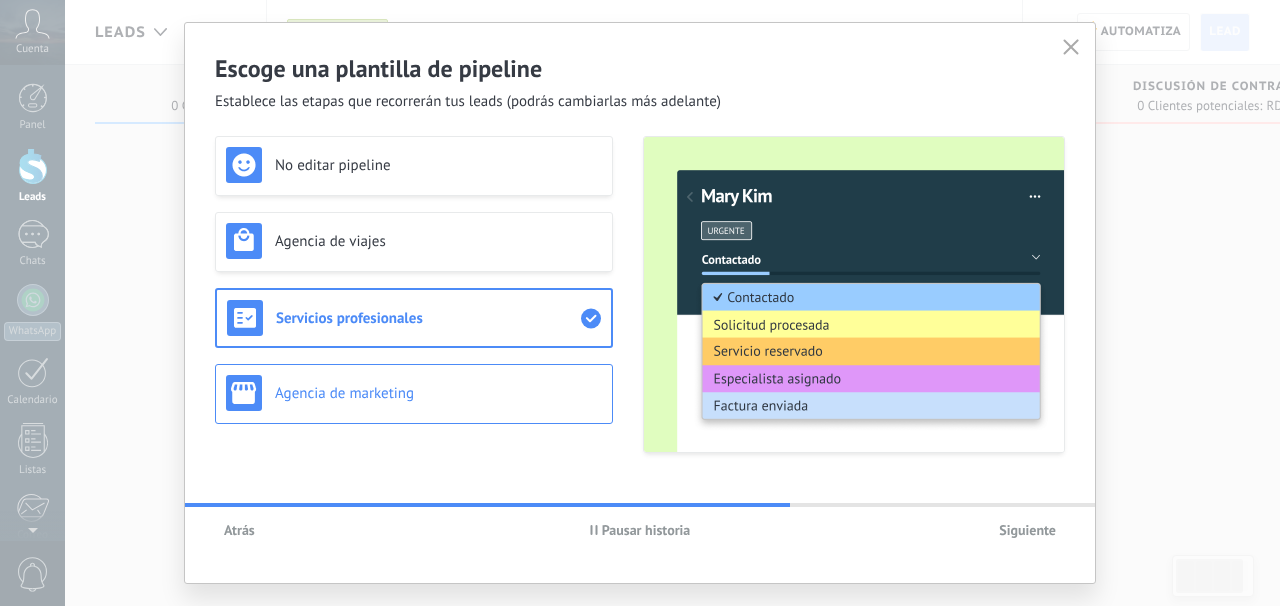 click on "Agencia de marketing" at bounding box center [414, 393] 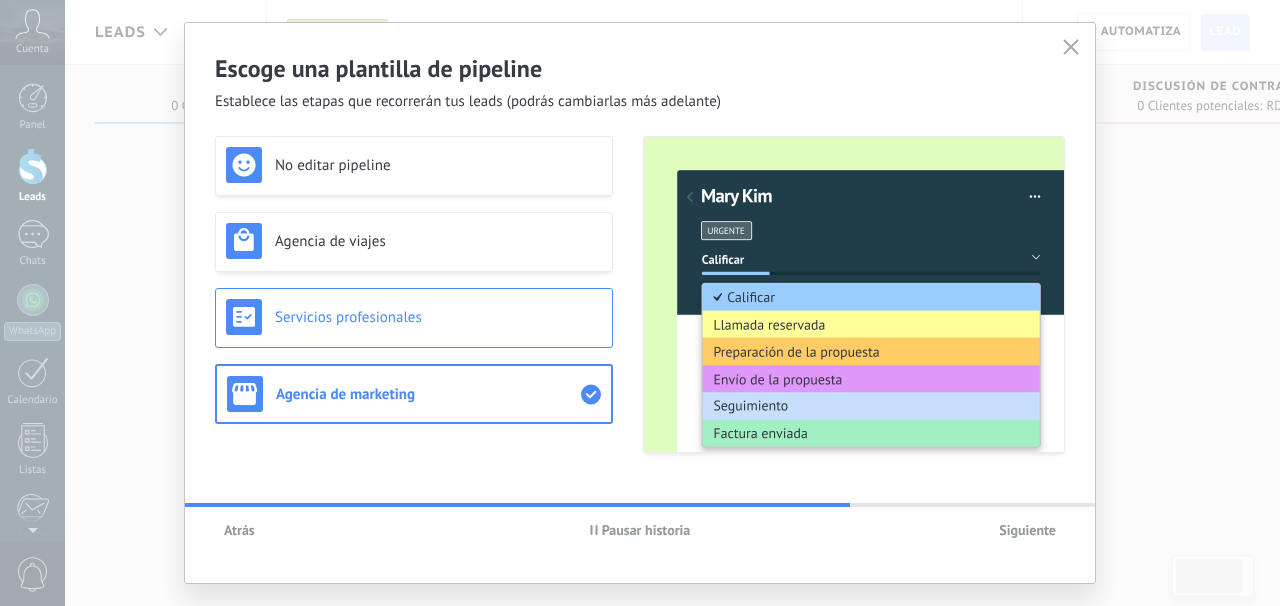 click on "Servicios profesionales" at bounding box center (414, 317) 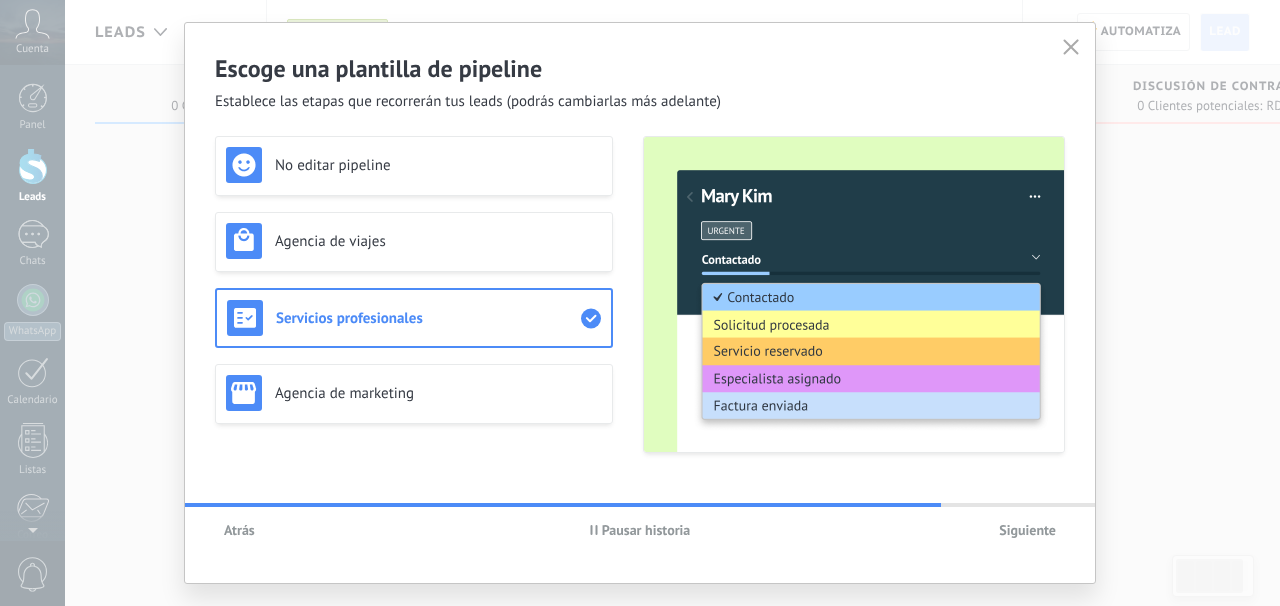 click on "Siguiente" at bounding box center (1027, 530) 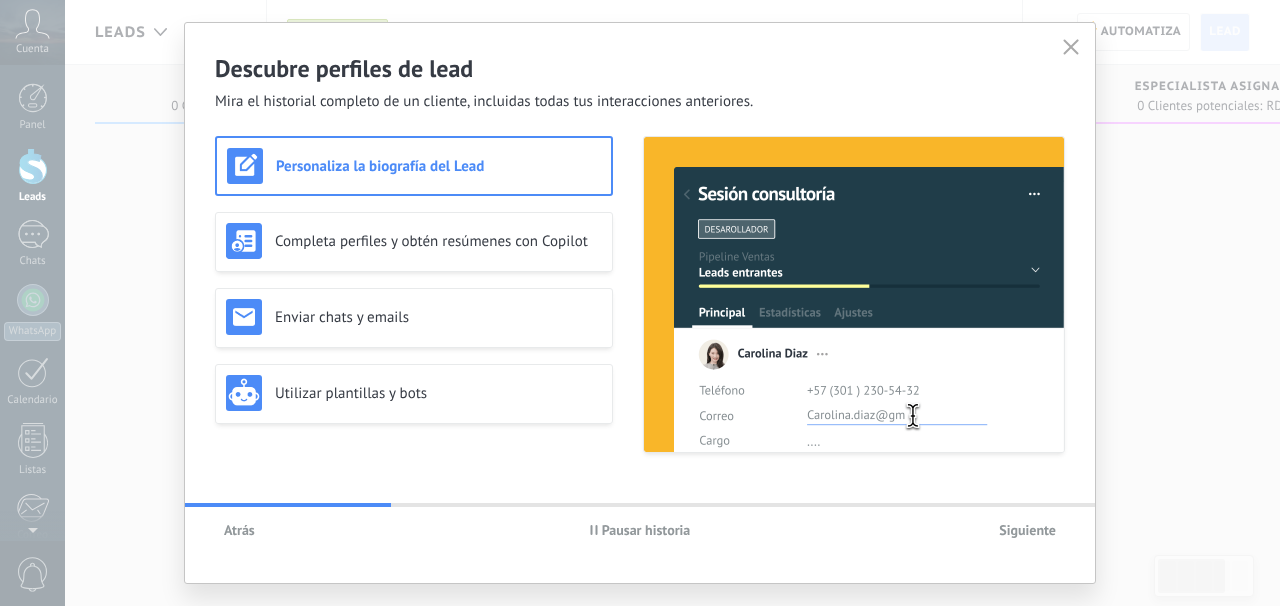 click on "Pausar historia" at bounding box center (646, 530) 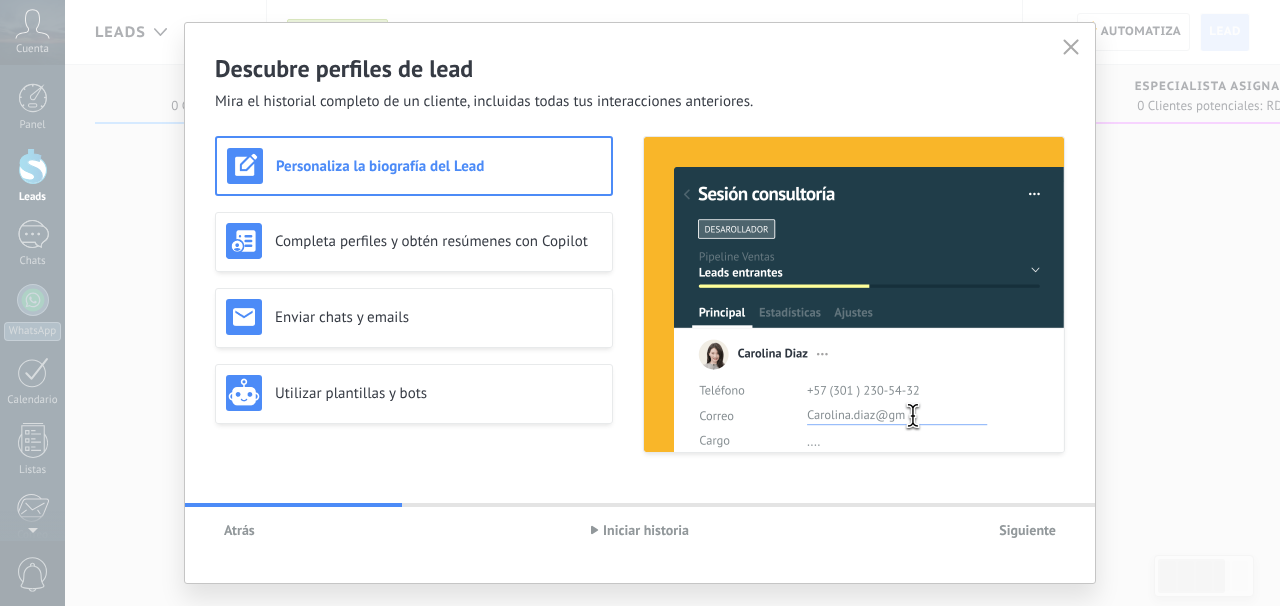 click on "Atrás" at bounding box center [239, 530] 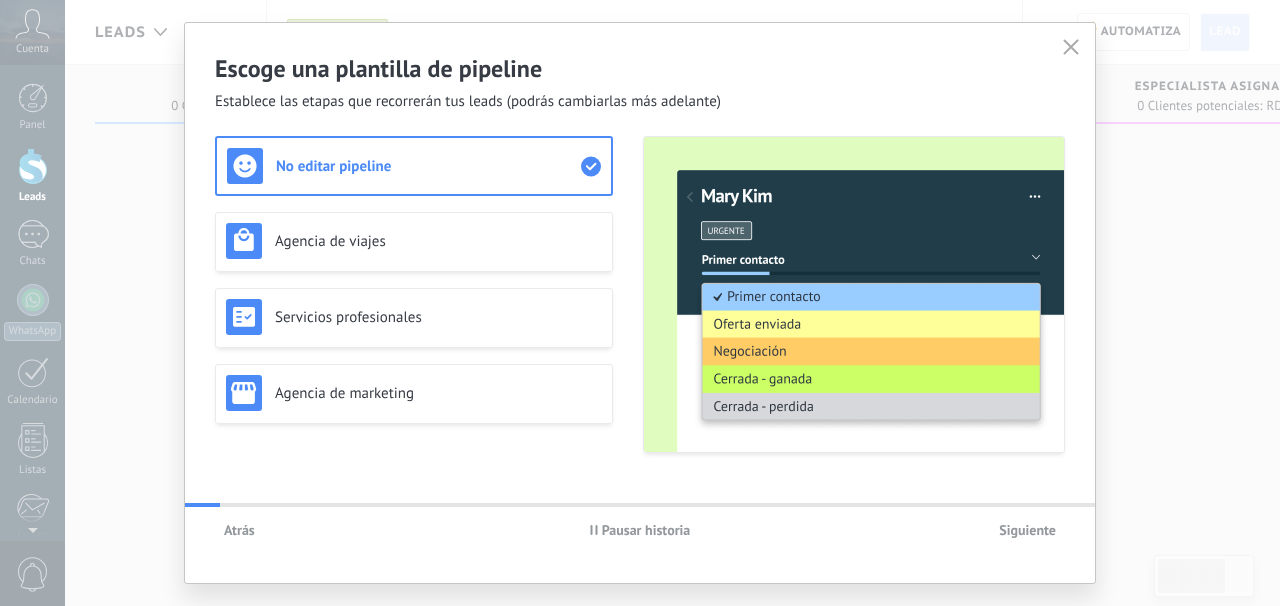 click on "Atrás" at bounding box center [239, 530] 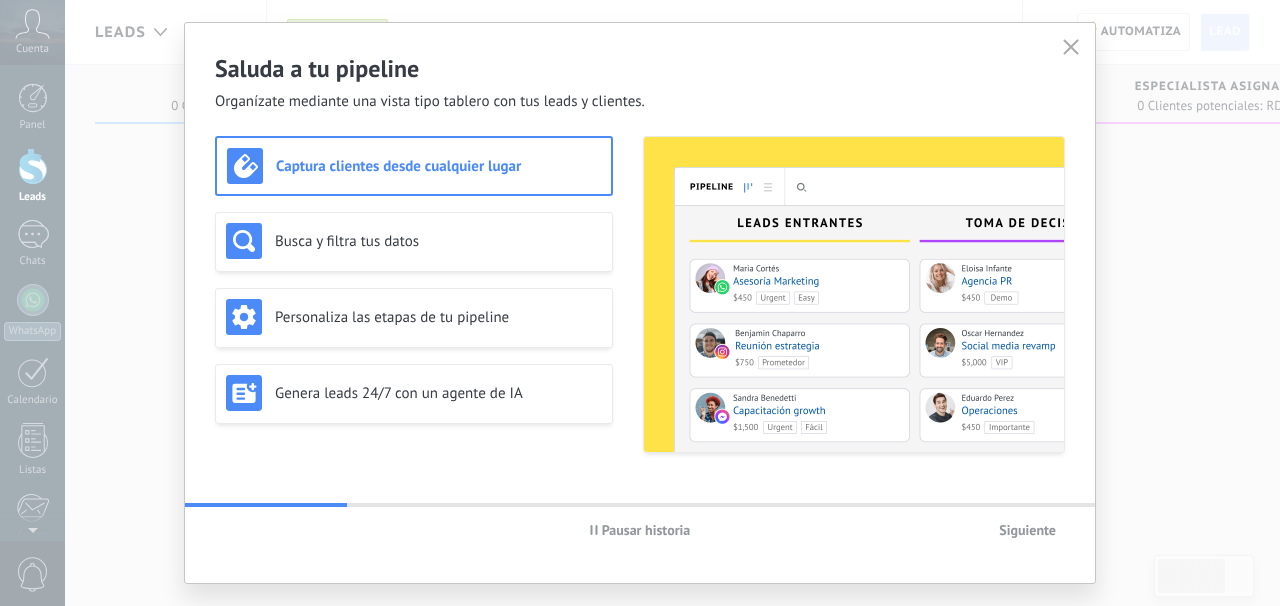 click on "Pausar historia" at bounding box center [646, 530] 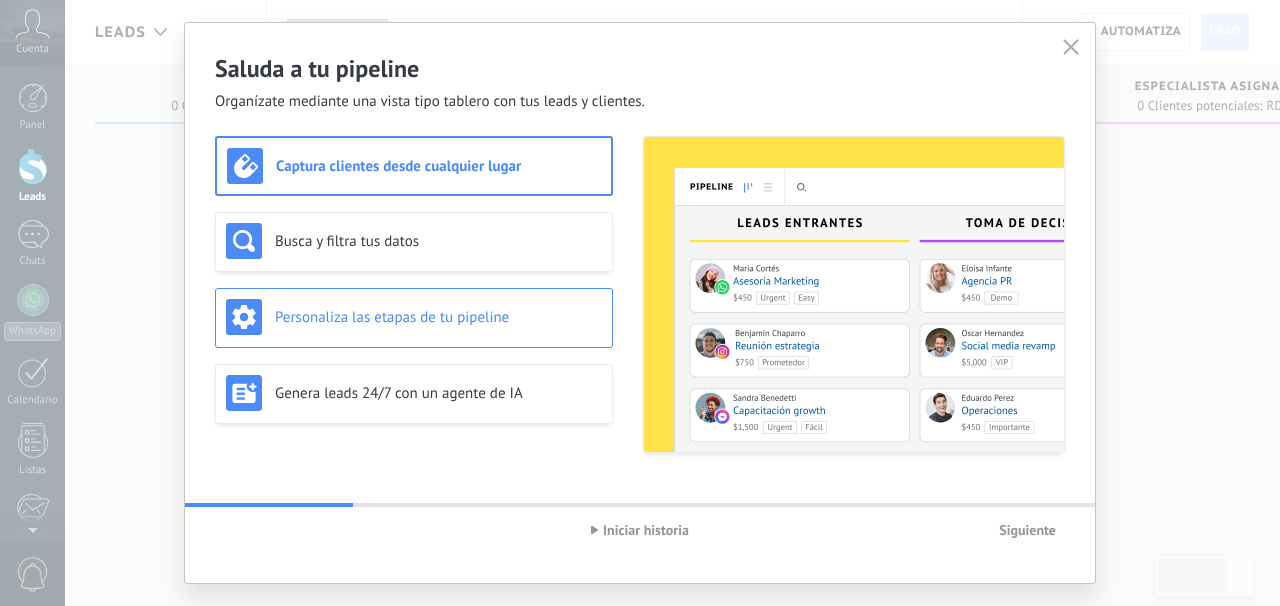 click on "Personaliza las etapas de tu pipeline" at bounding box center (414, 317) 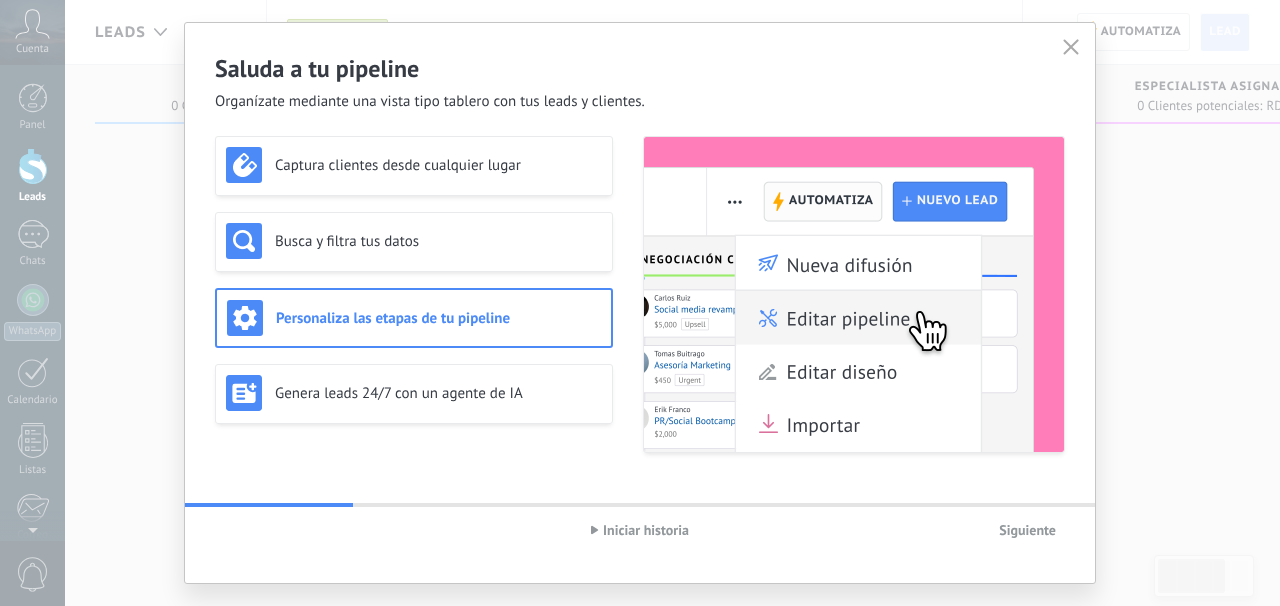 click on "Siguiente" at bounding box center (1027, 530) 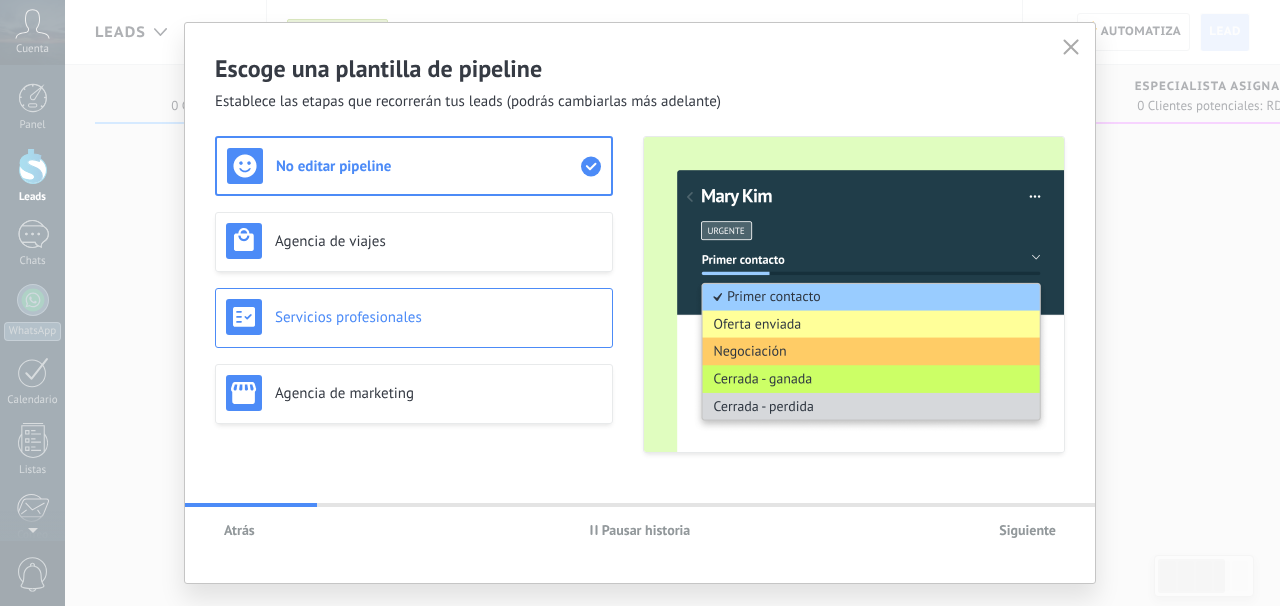 click on "Servicios profesionales" at bounding box center [438, 317] 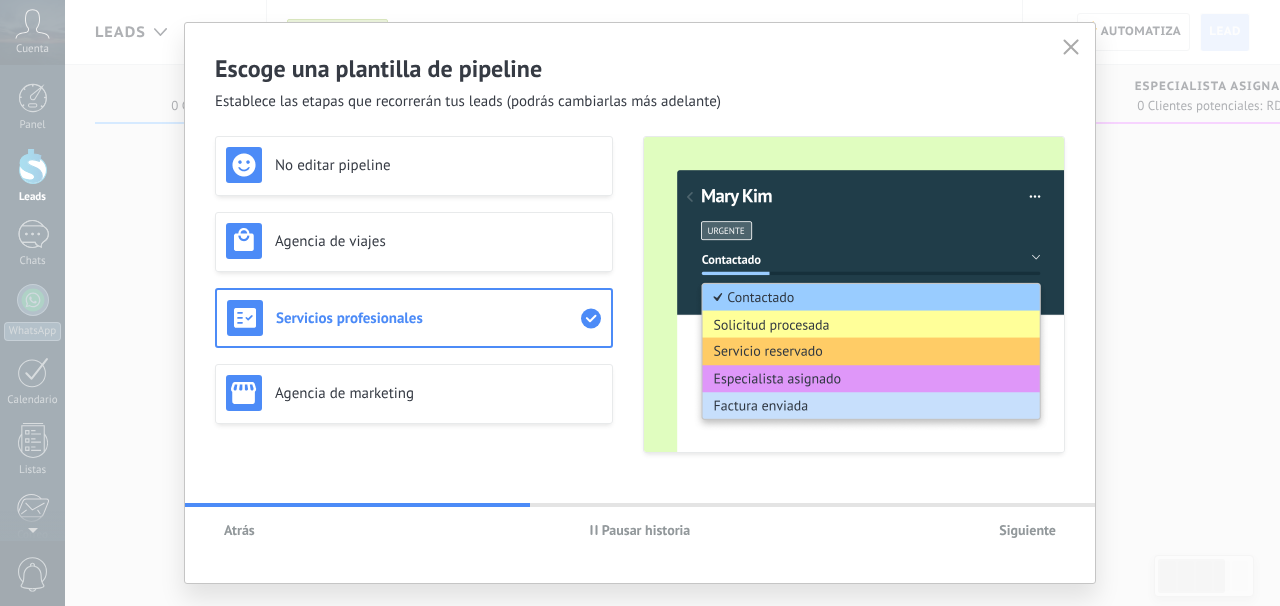 click on "Pausar historia" at bounding box center (646, 530) 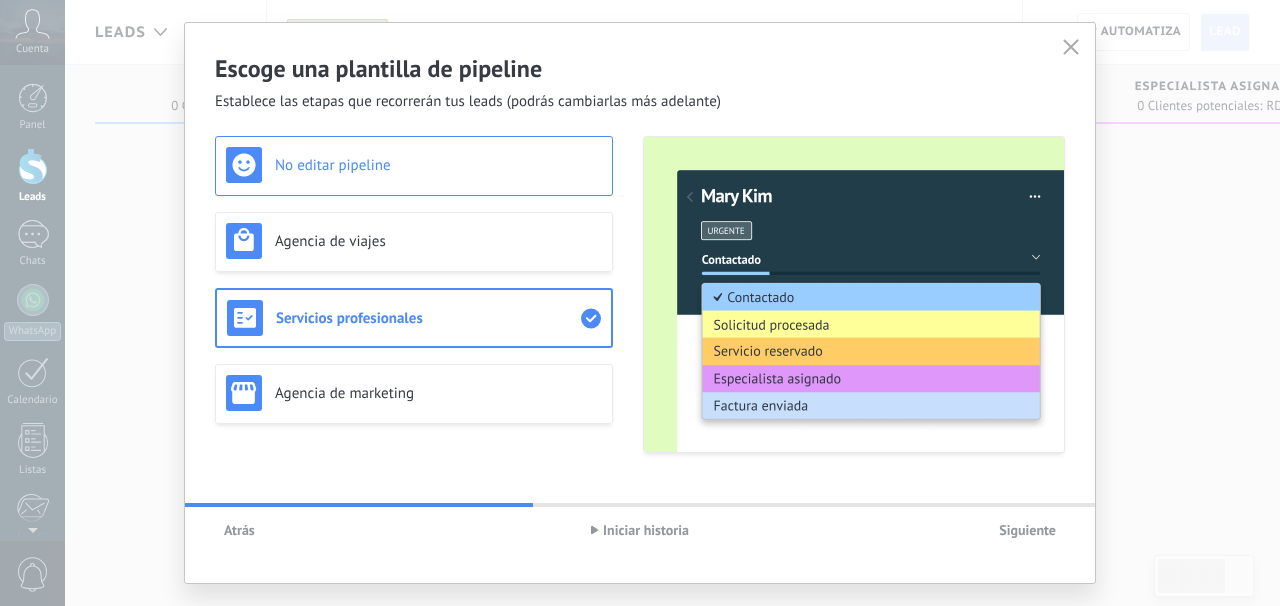 click on "No editar pipeline" at bounding box center (438, 165) 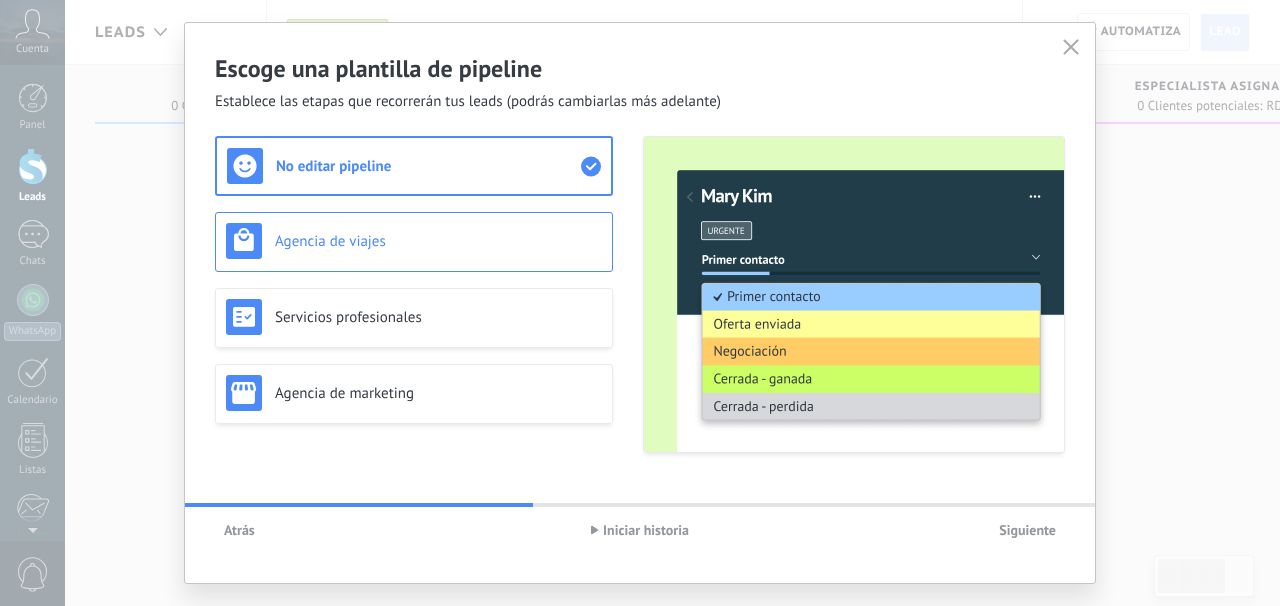 click on "Agencia de viajes" at bounding box center [438, 241] 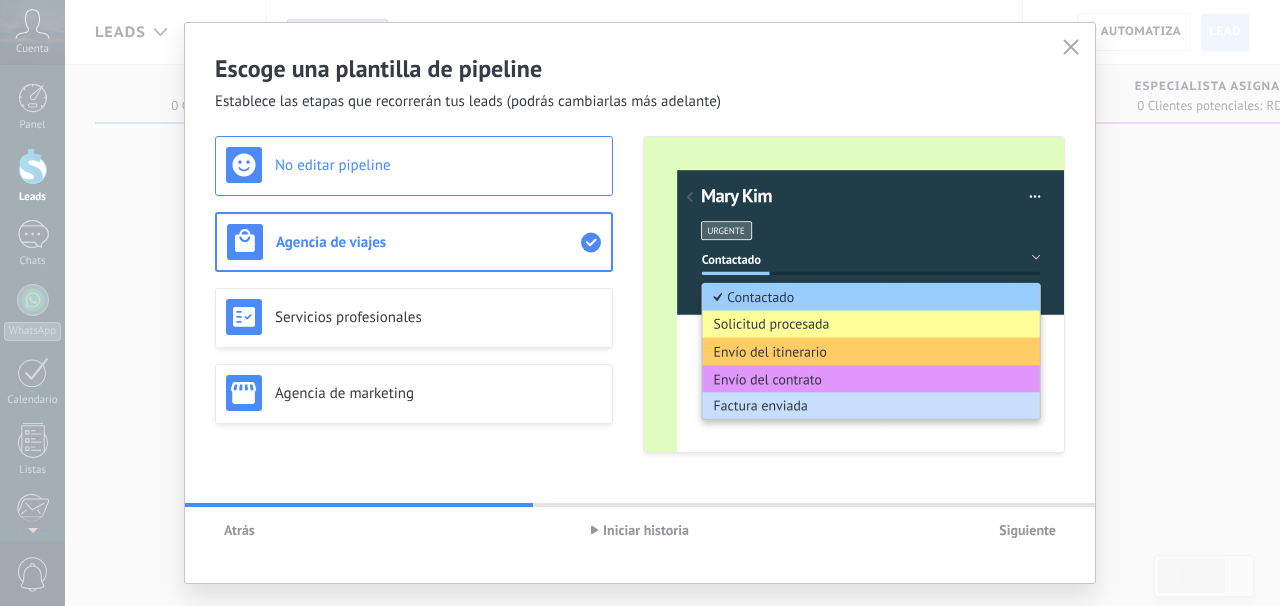 click on "No editar pipeline" at bounding box center [414, 166] 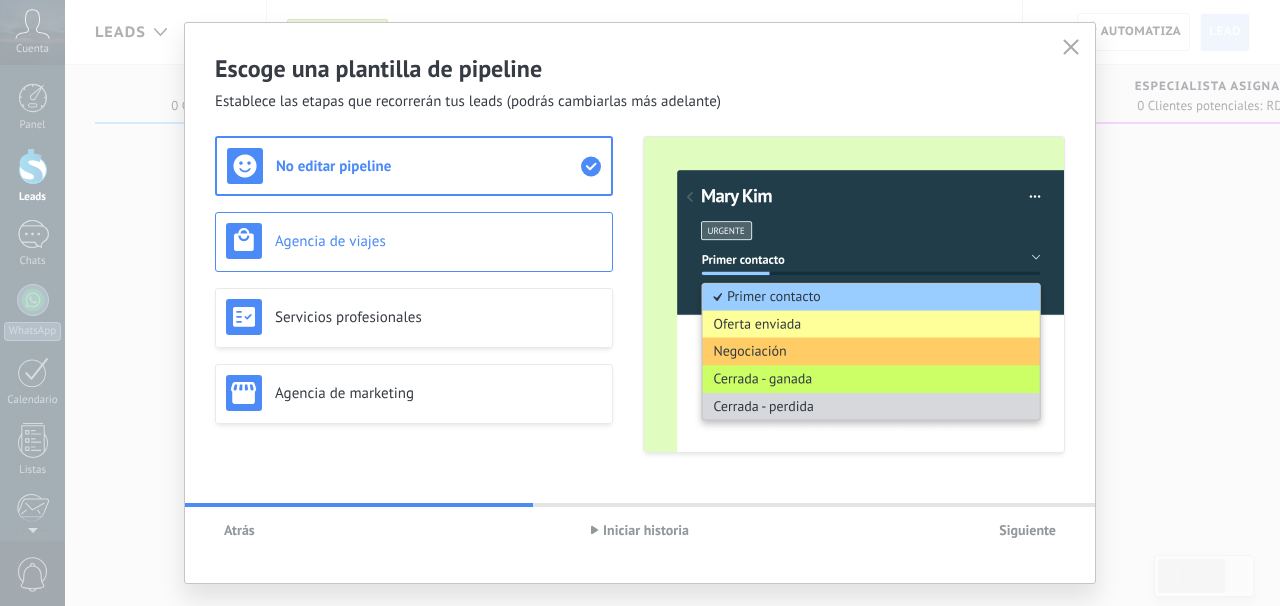 click on "Agencia de viajes" at bounding box center [438, 241] 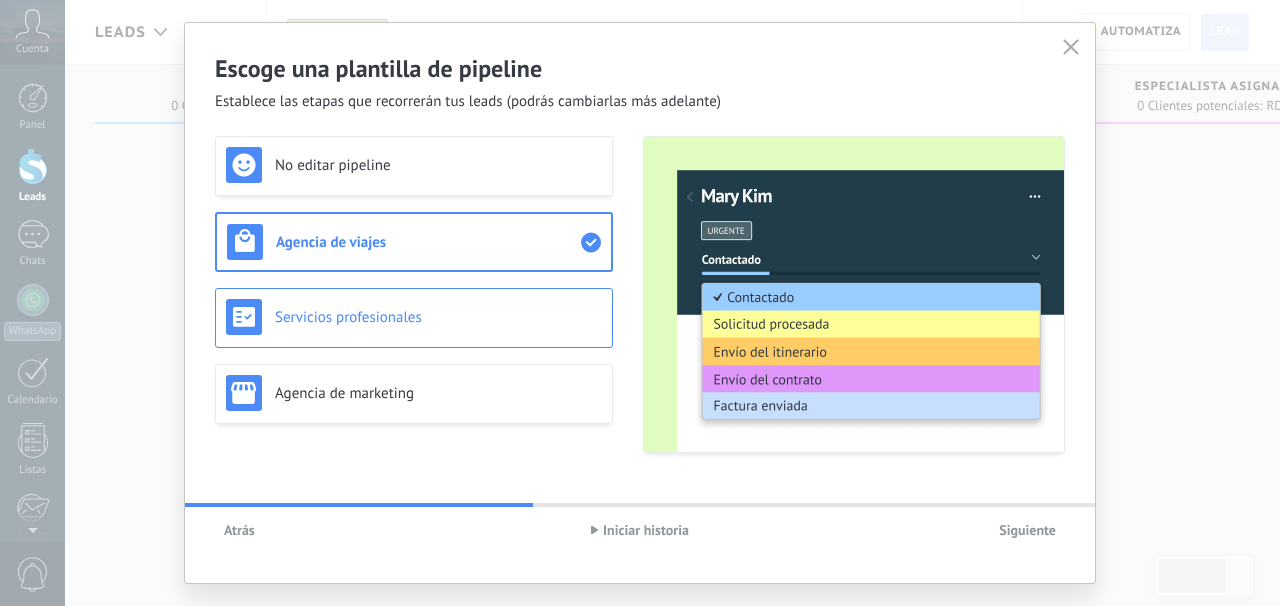click on "Servicios profesionales" at bounding box center [438, 317] 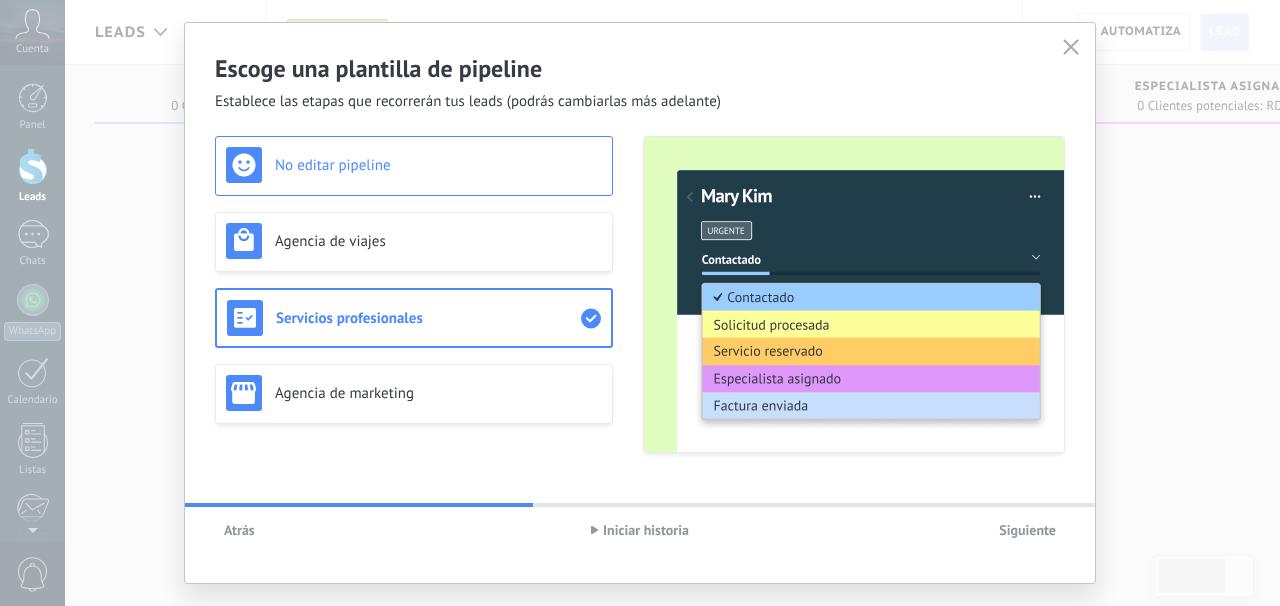 click on "No editar pipeline" at bounding box center (438, 165) 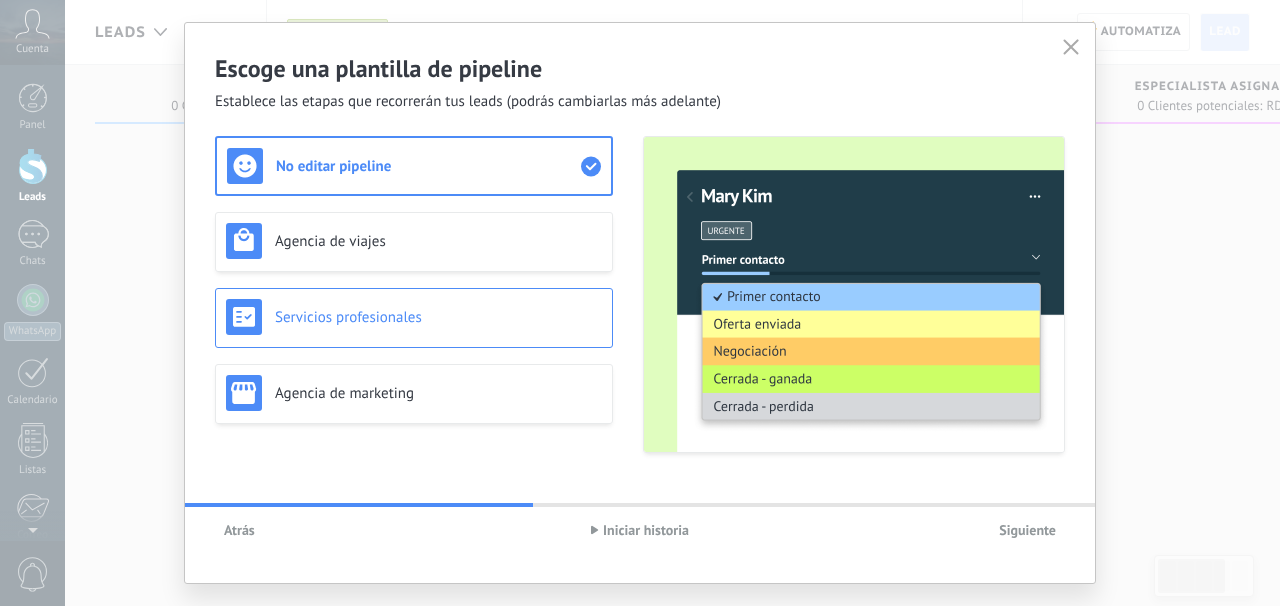 click on "Servicios profesionales" at bounding box center [438, 317] 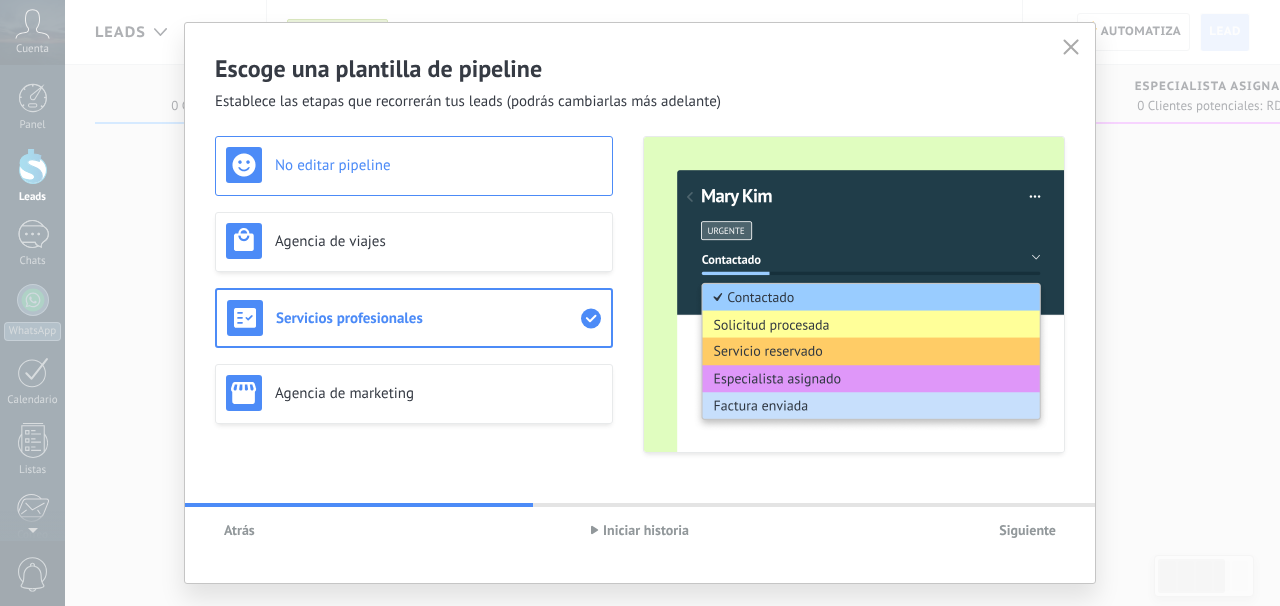 click on "No editar pipeline" at bounding box center [414, 166] 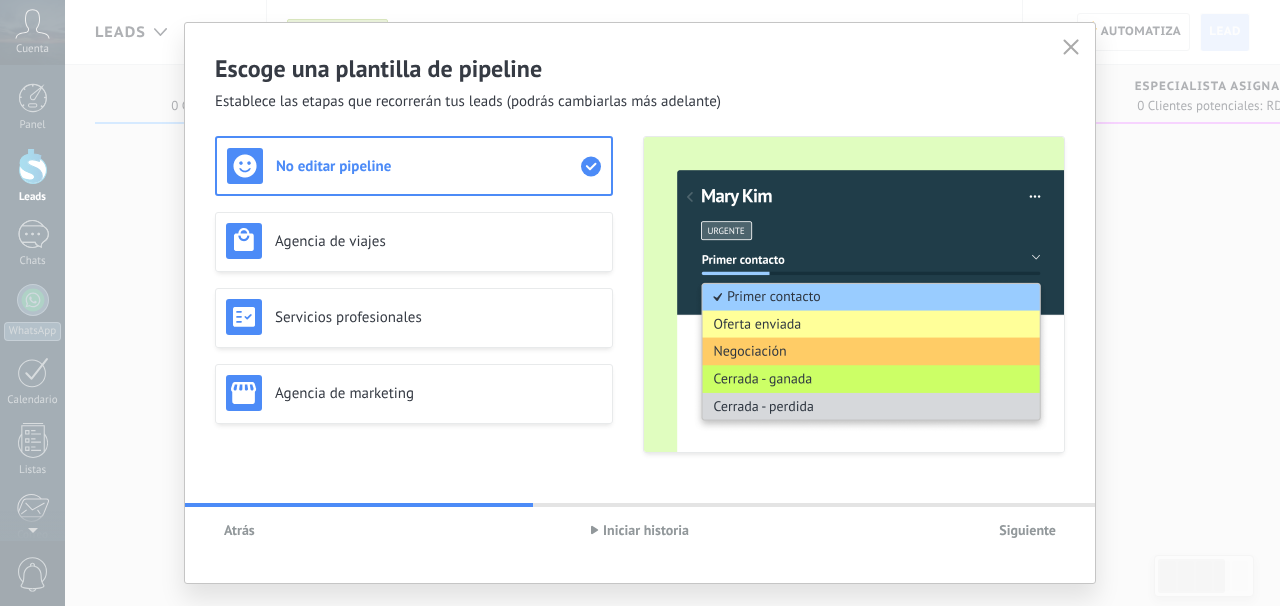 click on "Siguiente" at bounding box center (1027, 530) 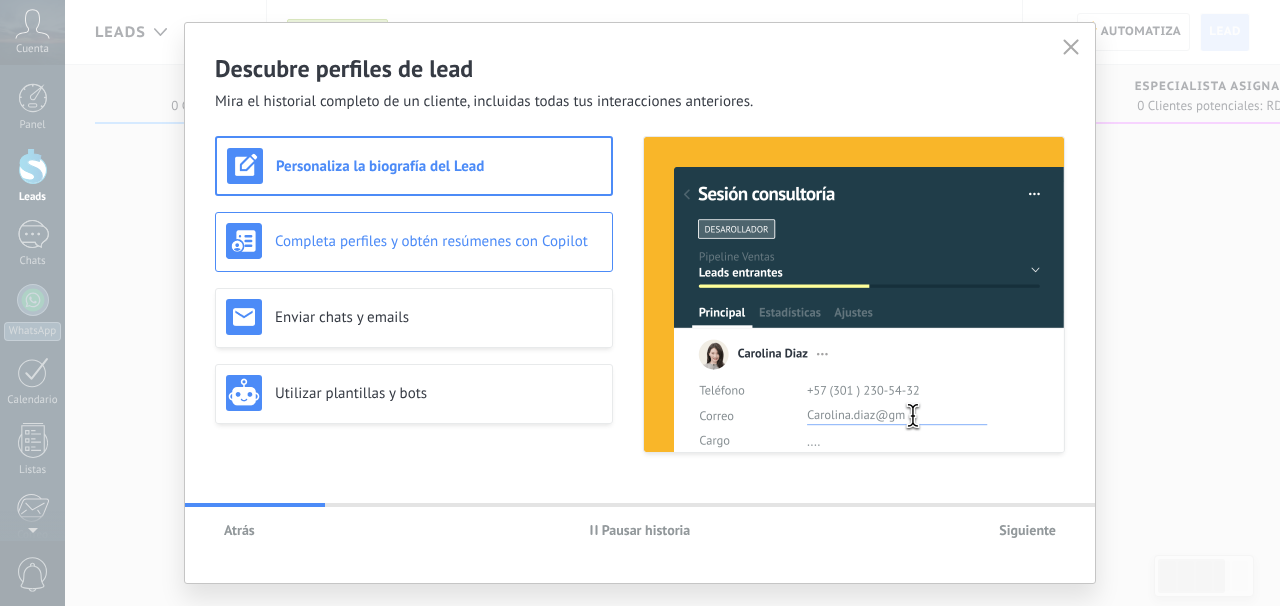 click on "Completa perfiles y obtén resúmenes con Copilot" at bounding box center (438, 241) 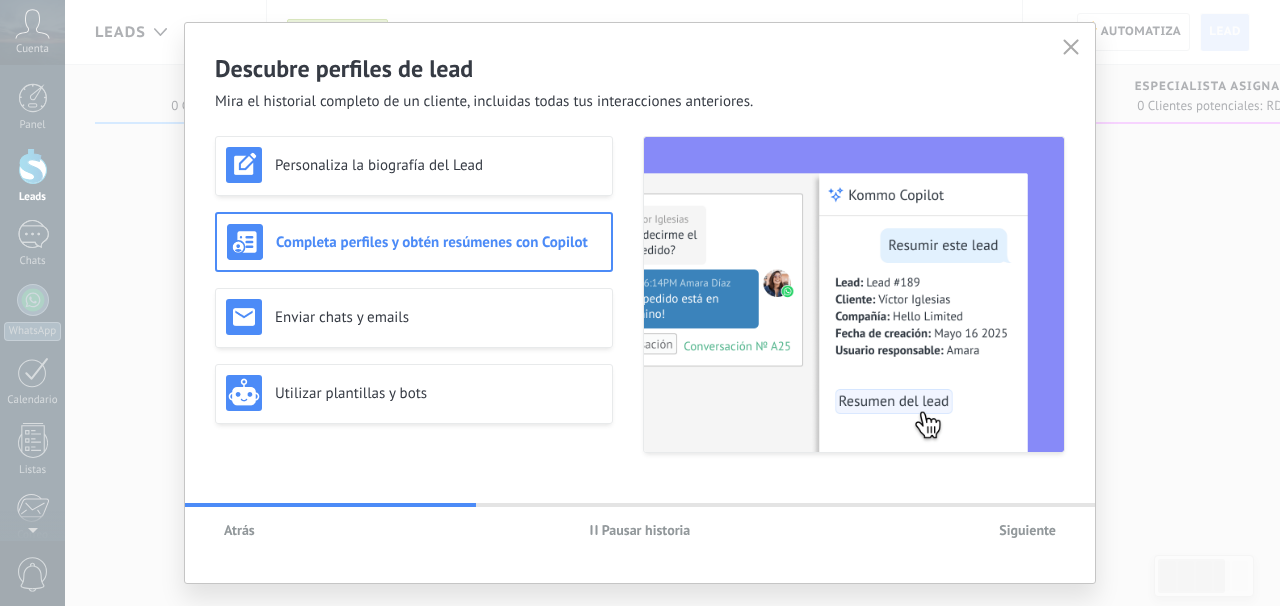 click on "Pausar historia" at bounding box center [646, 530] 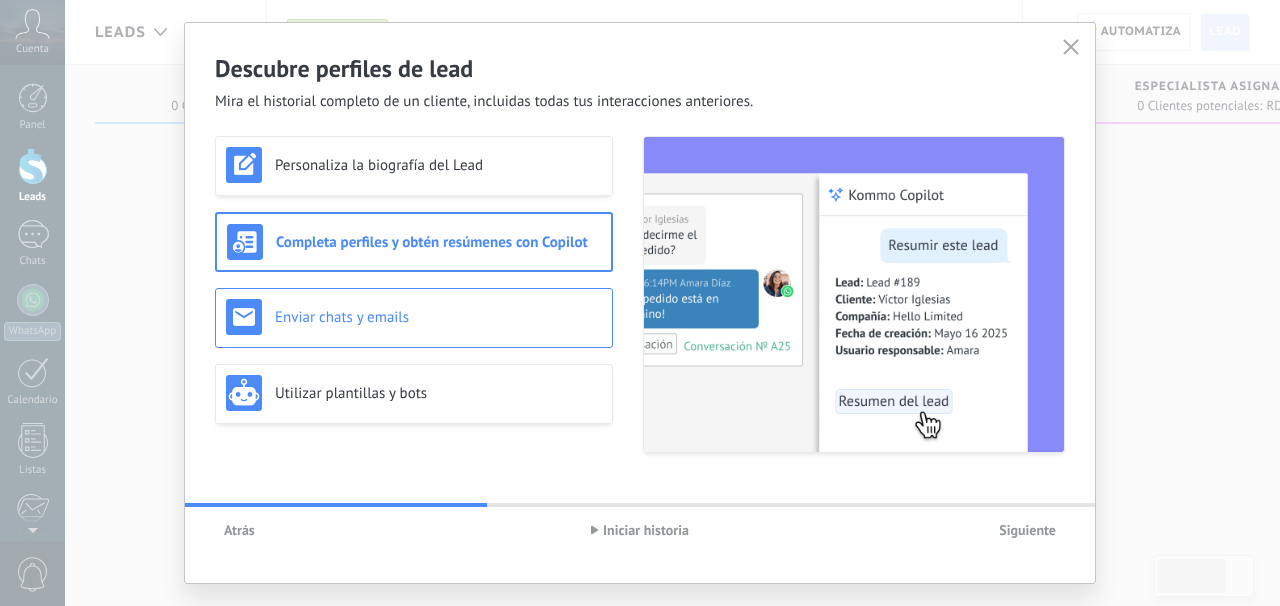 click on "Enviar chats y emails" at bounding box center (438, 317) 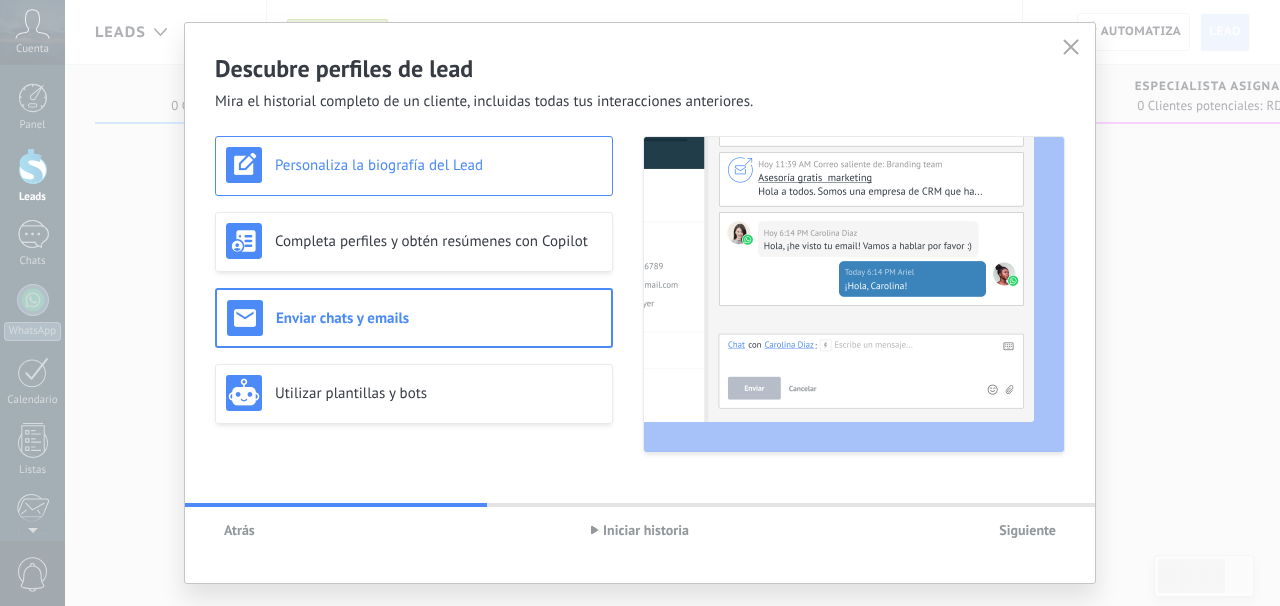 click on "Personaliza la biografía del Lead" at bounding box center (438, 165) 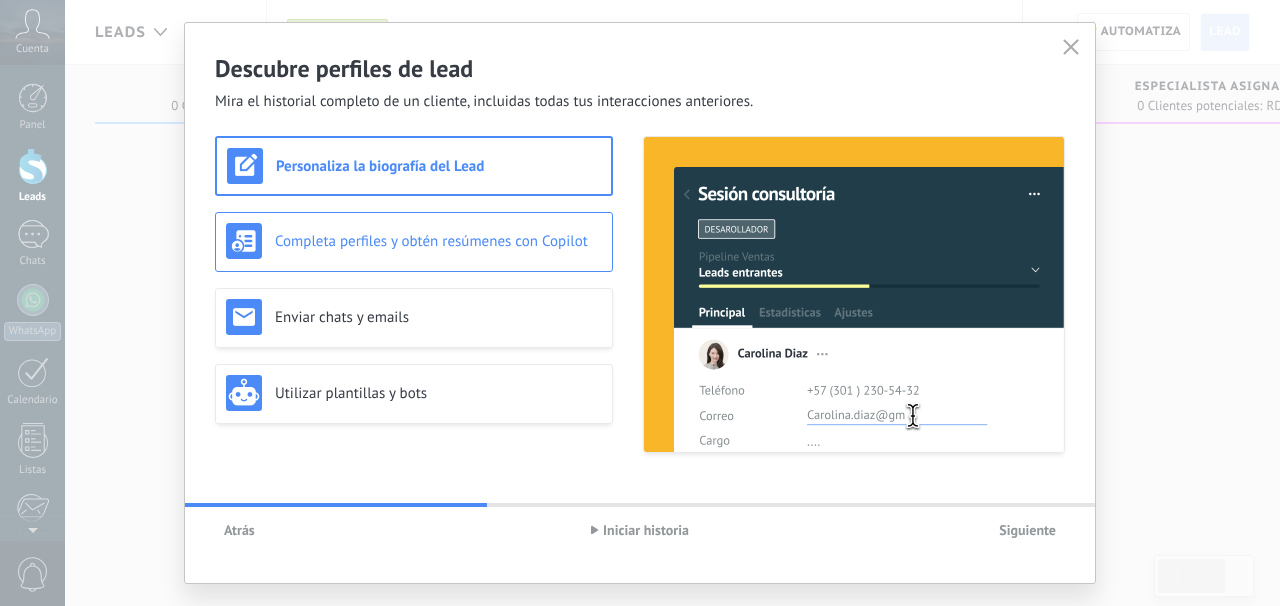 click on "Completa perfiles y obtén resúmenes con Copilot" at bounding box center [414, 241] 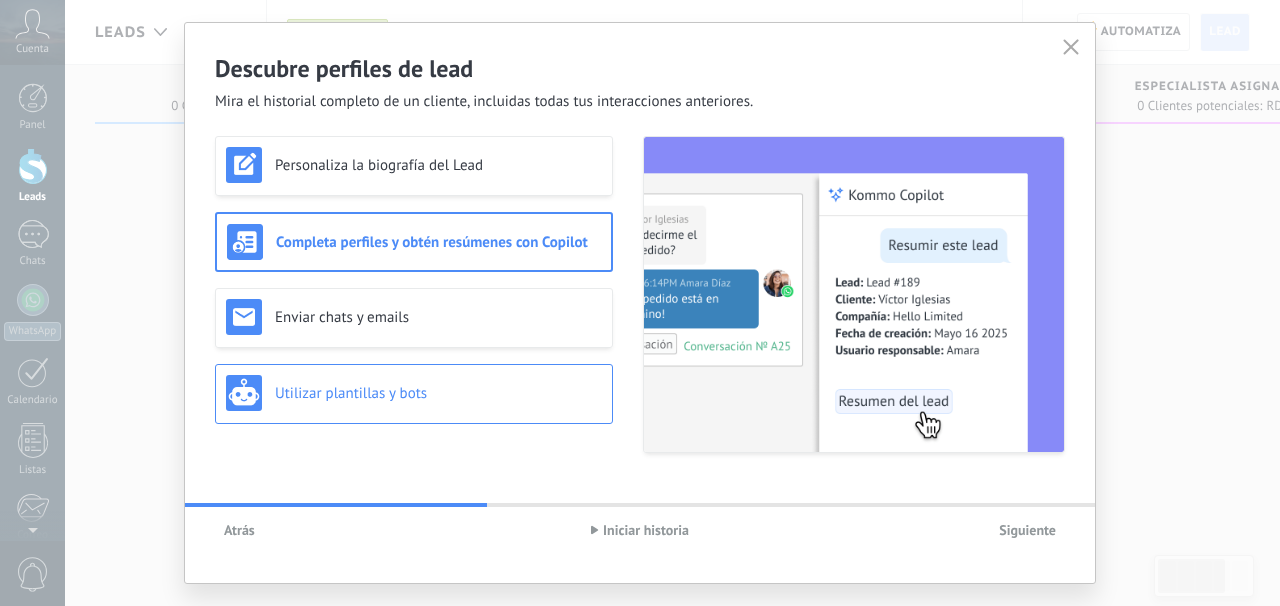 click on "Utilizar plantillas y bots" at bounding box center (438, 393) 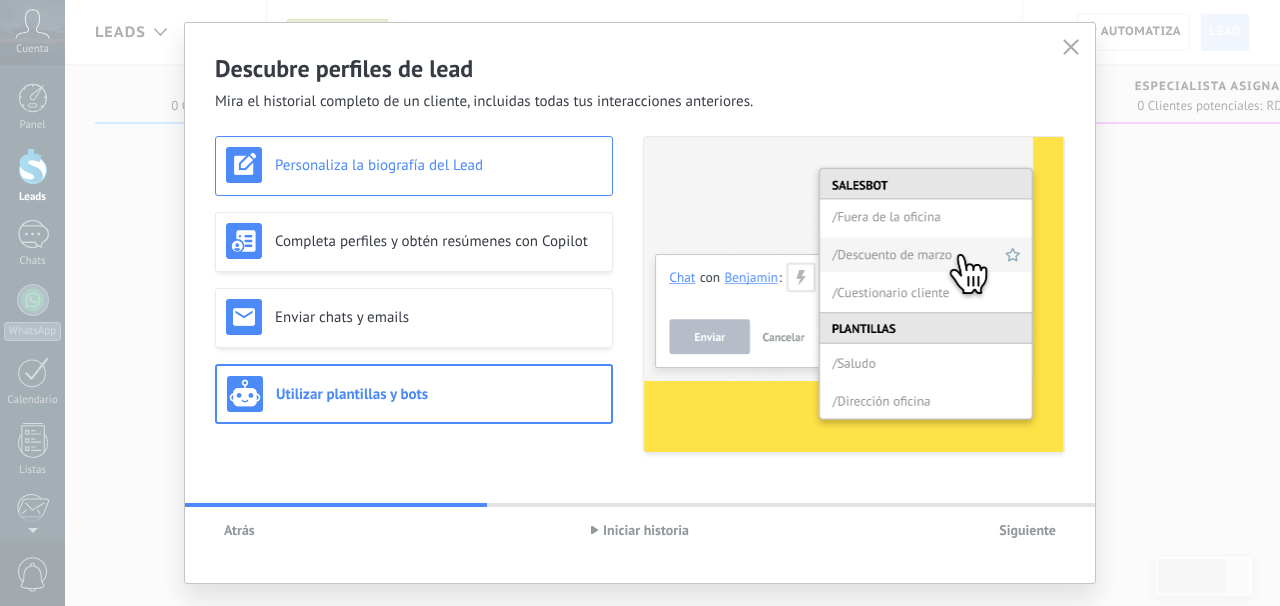 click on "Personaliza la biografía del Lead" at bounding box center [414, 165] 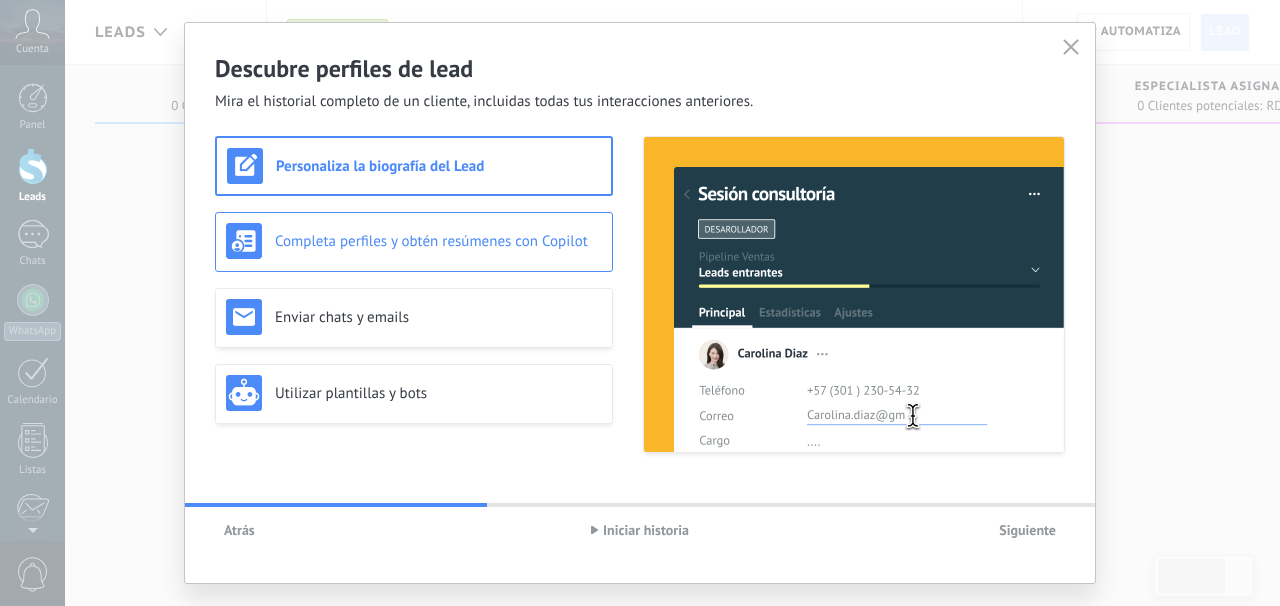 click on "Completa perfiles y obtén resúmenes con Copilot" at bounding box center [438, 241] 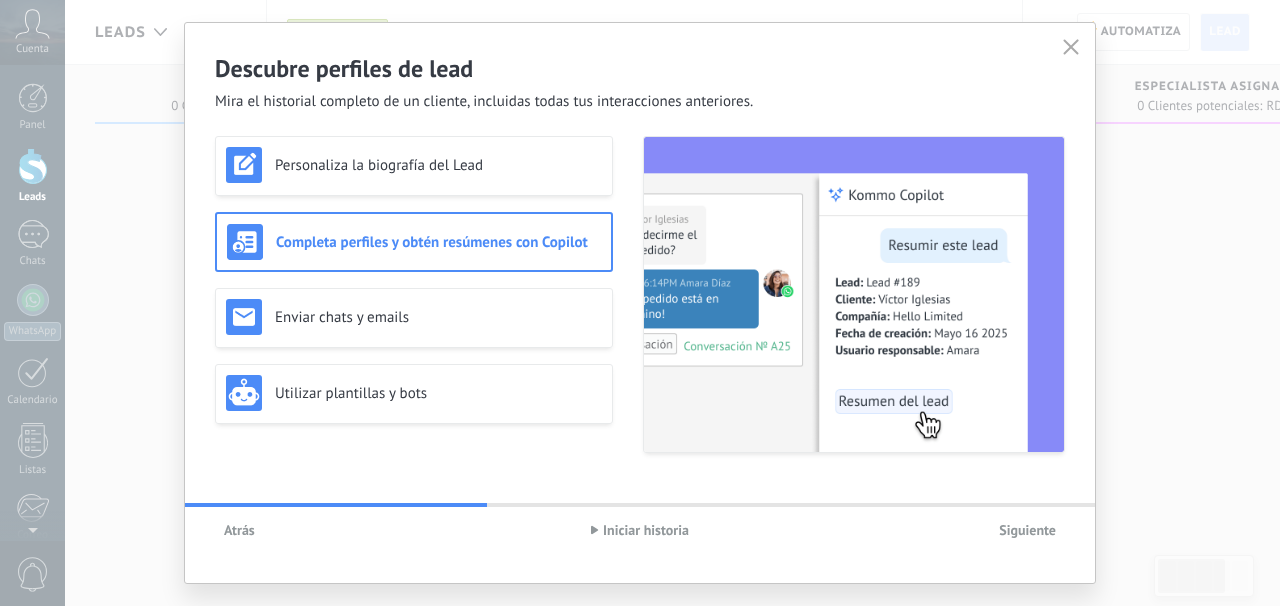 click on "Siguiente" at bounding box center (1027, 530) 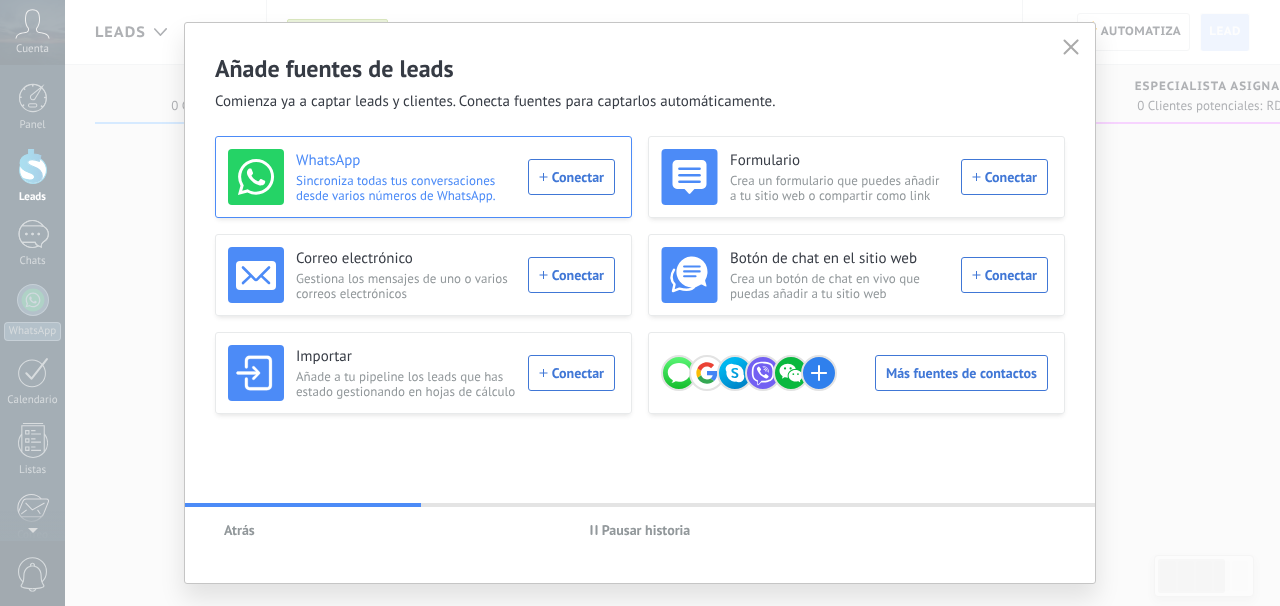click on "WhatsApp Sincroniza todas tus conversaciones desde varios números de WhatsApp. Conectar" at bounding box center [421, 177] 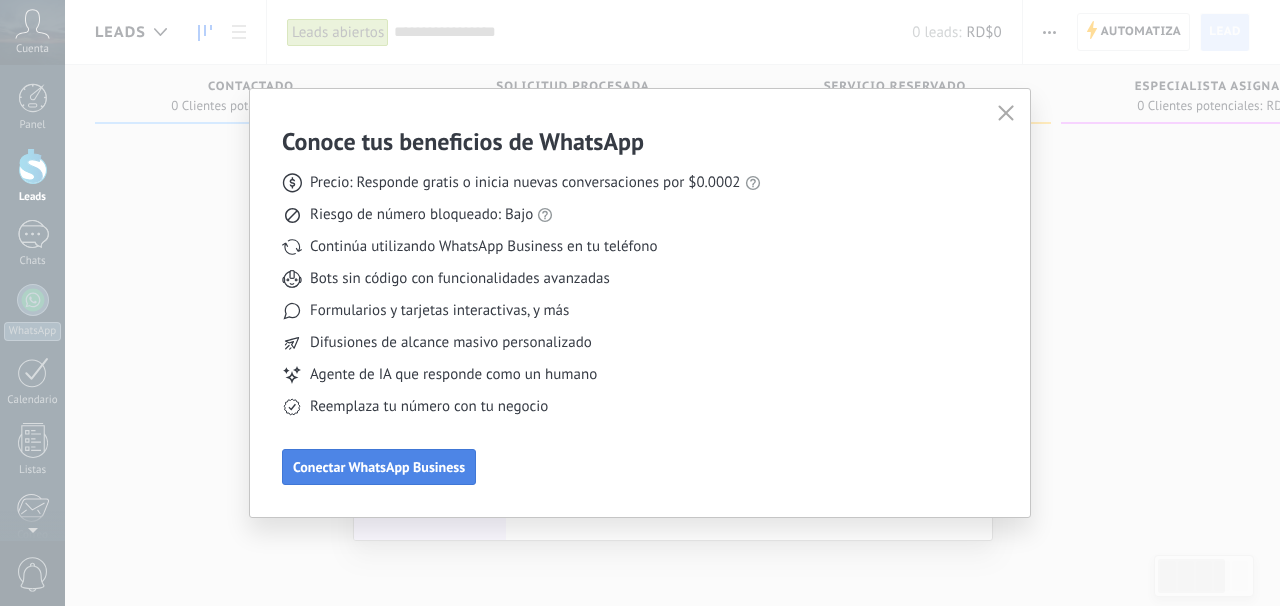 click on "Conectar WhatsApp Business" at bounding box center (379, 467) 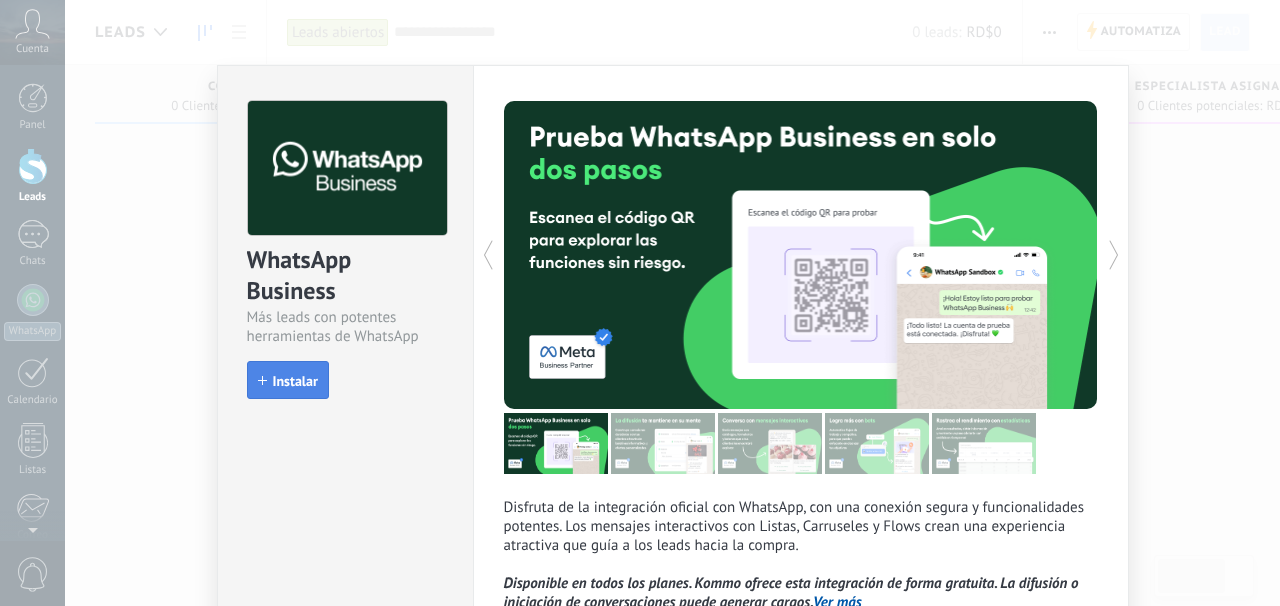 click on "Instalar" at bounding box center [295, 381] 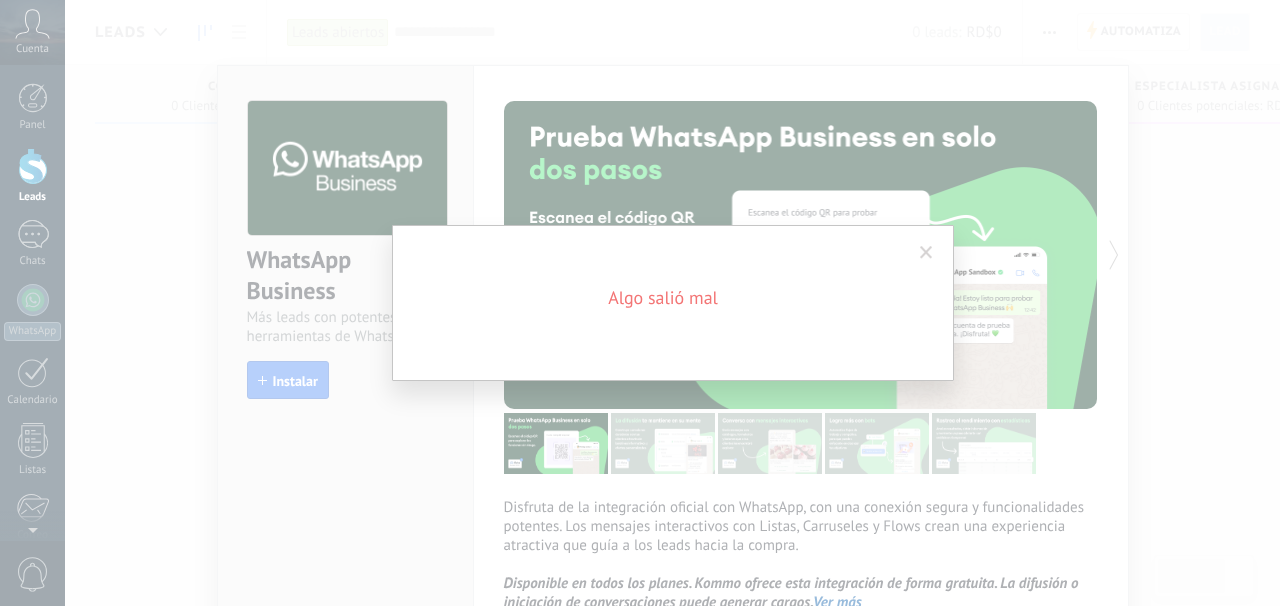 click on "Algo salió mal" at bounding box center [672, 303] 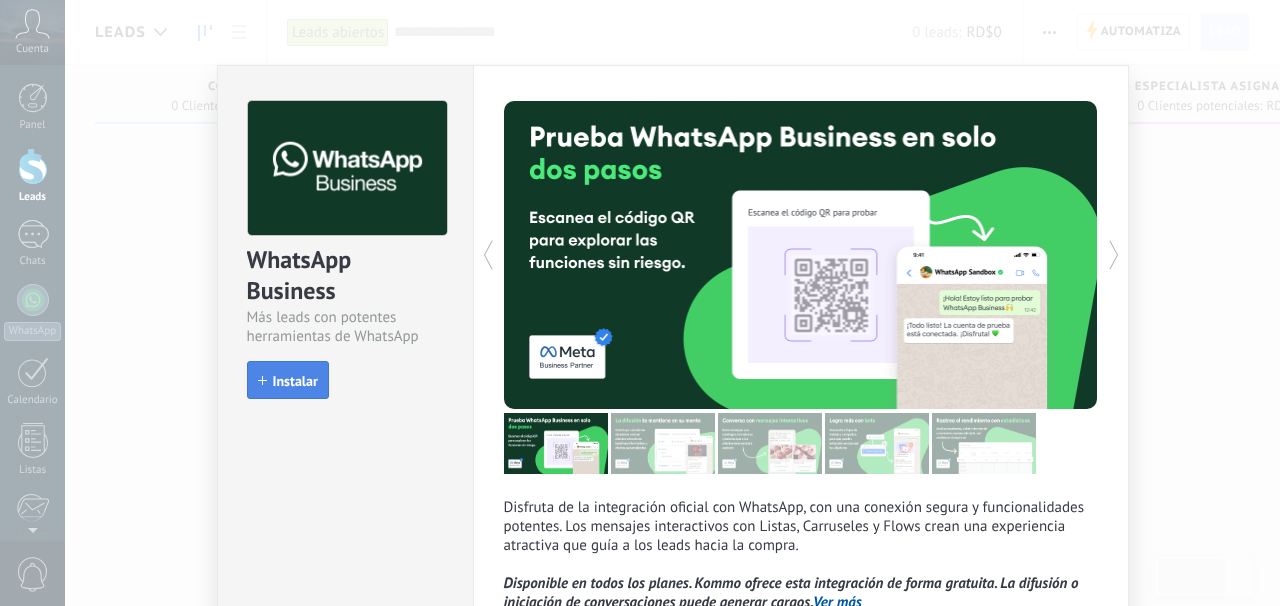 click on "Instalar" at bounding box center (295, 381) 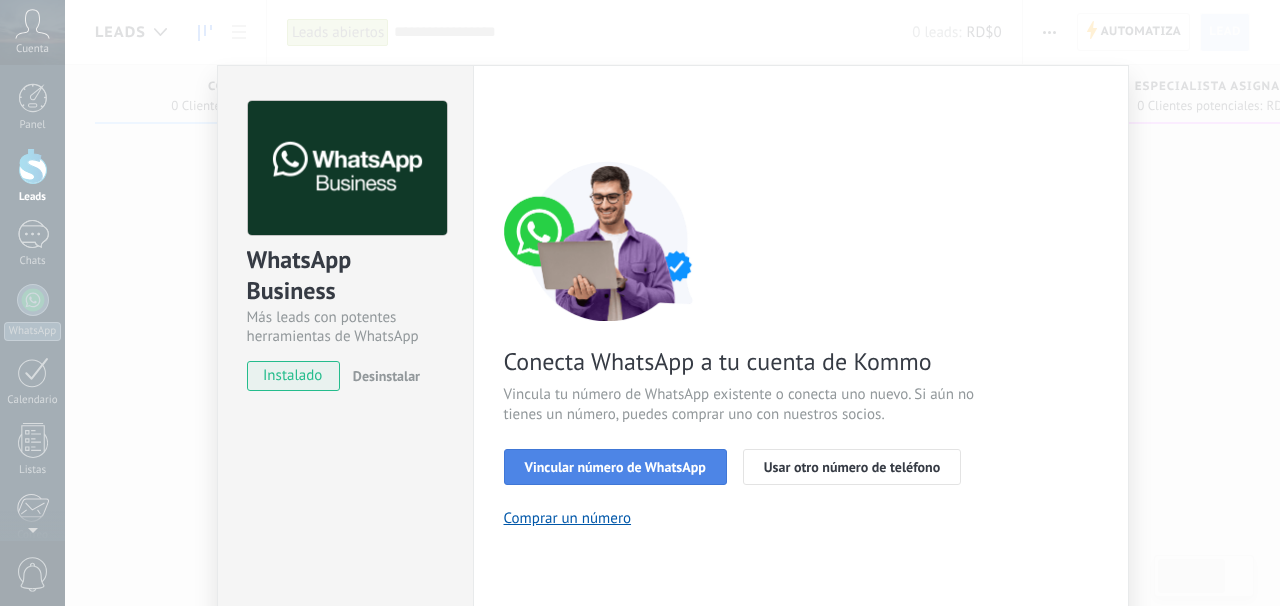 click on "Vincular número de WhatsApp" at bounding box center (615, 467) 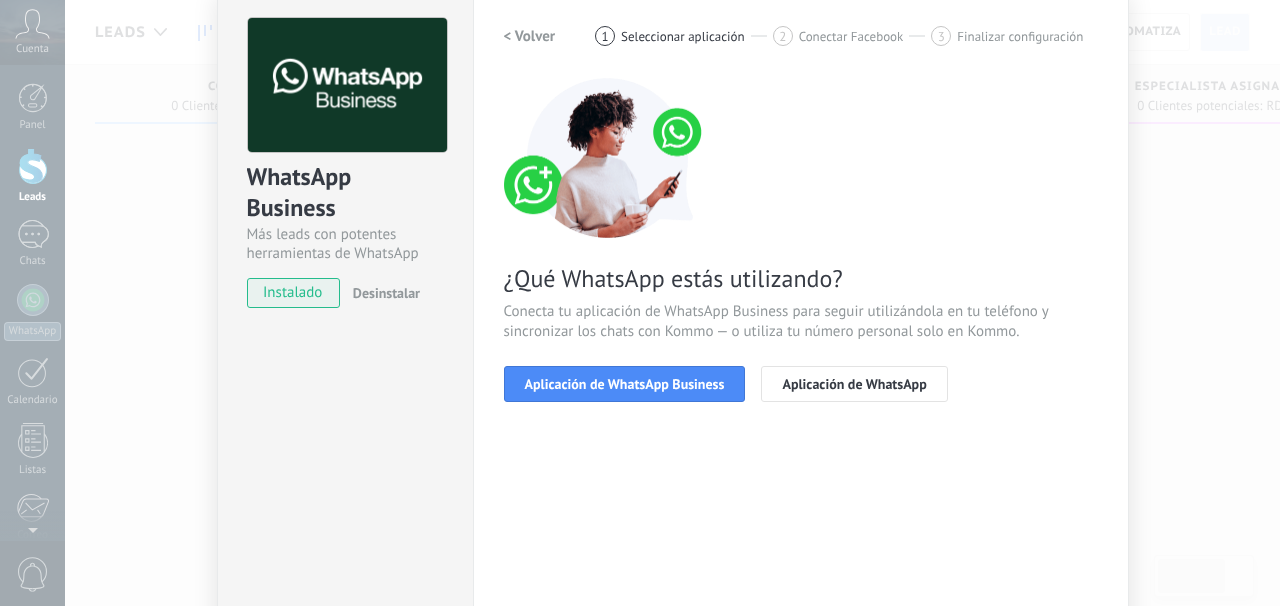 scroll, scrollTop: 64, scrollLeft: 0, axis: vertical 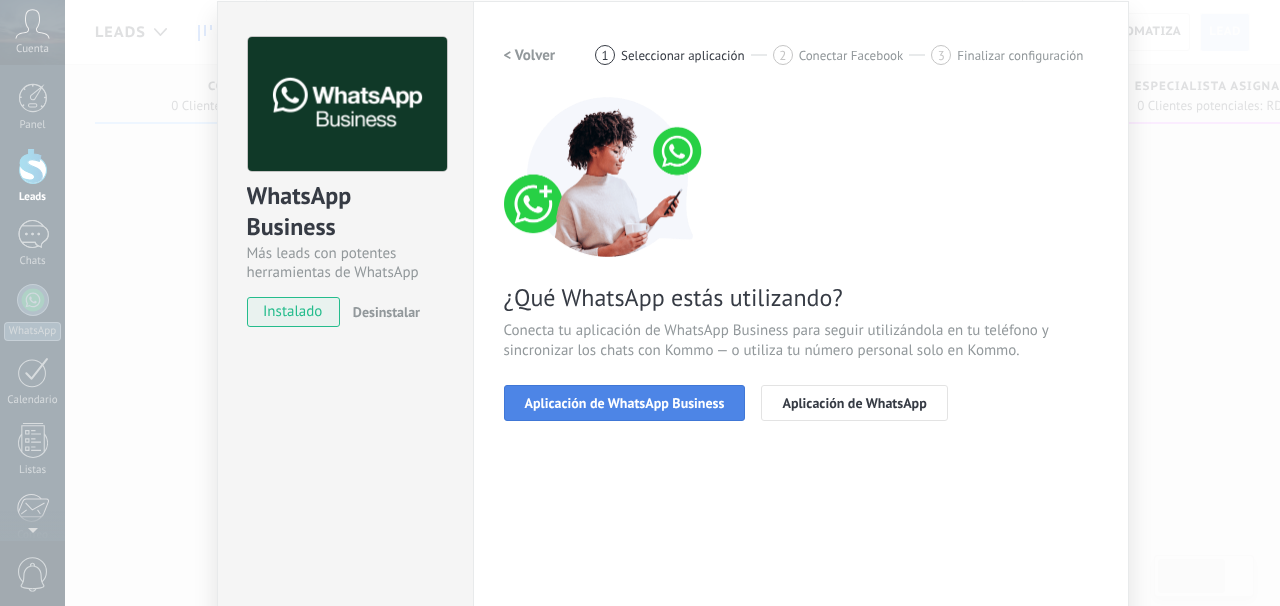 click on "Aplicación de WhatsApp Business" at bounding box center (625, 403) 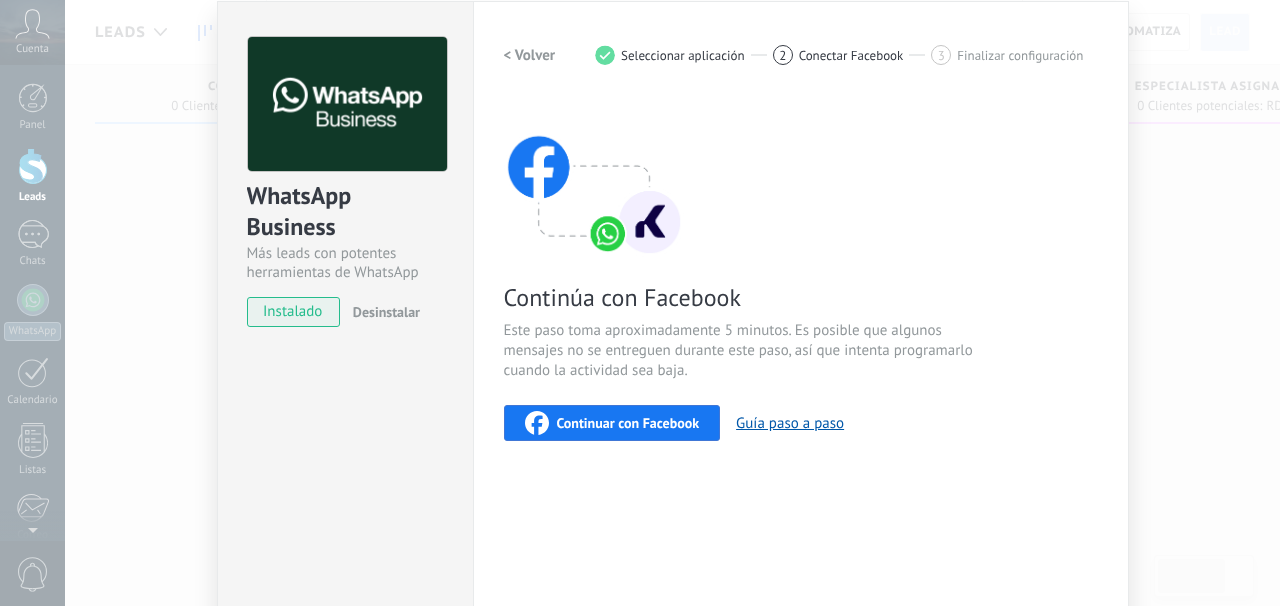 click on "instalado" at bounding box center [293, 312] 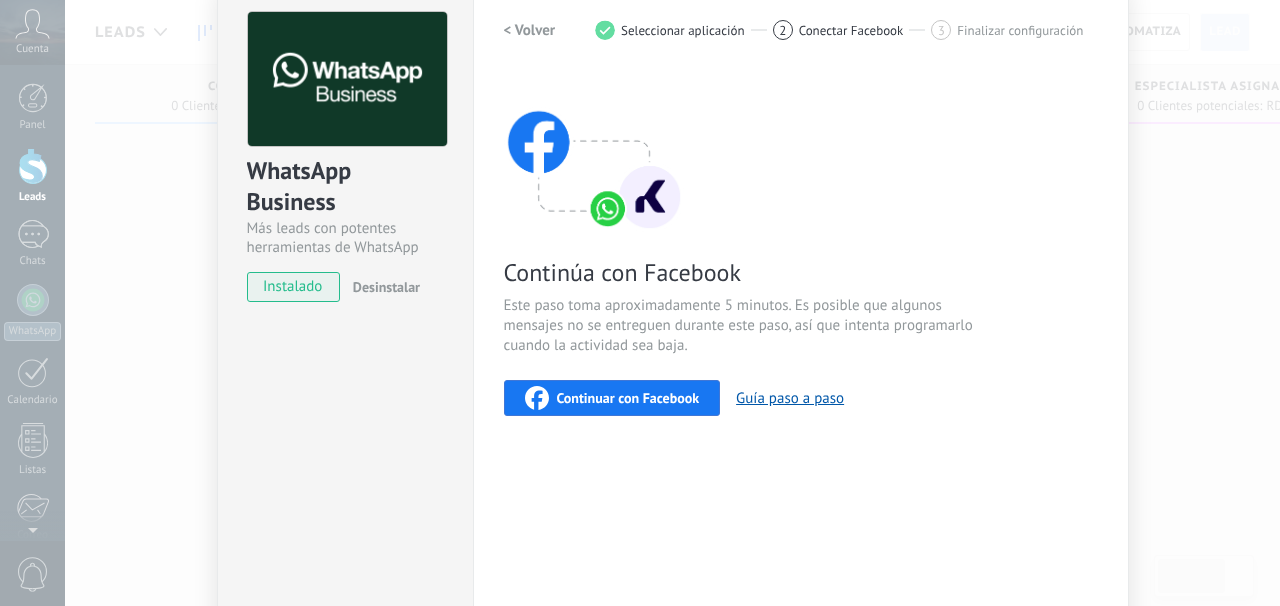 scroll, scrollTop: 91, scrollLeft: 0, axis: vertical 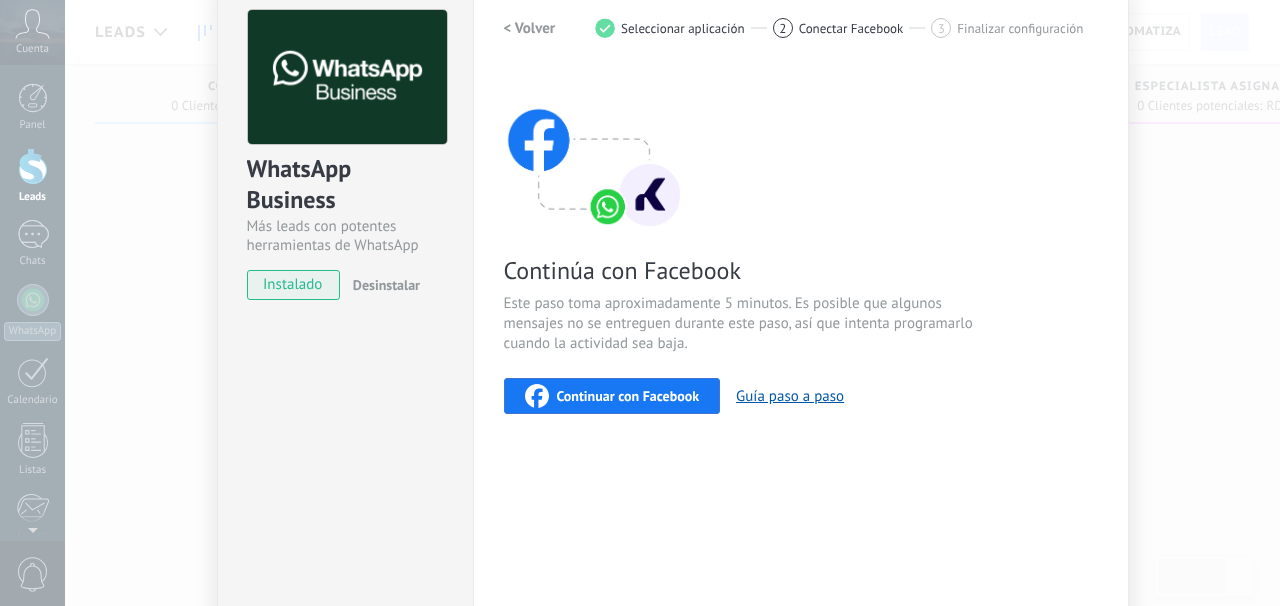 click on "Continuar con Facebook" at bounding box center (628, 396) 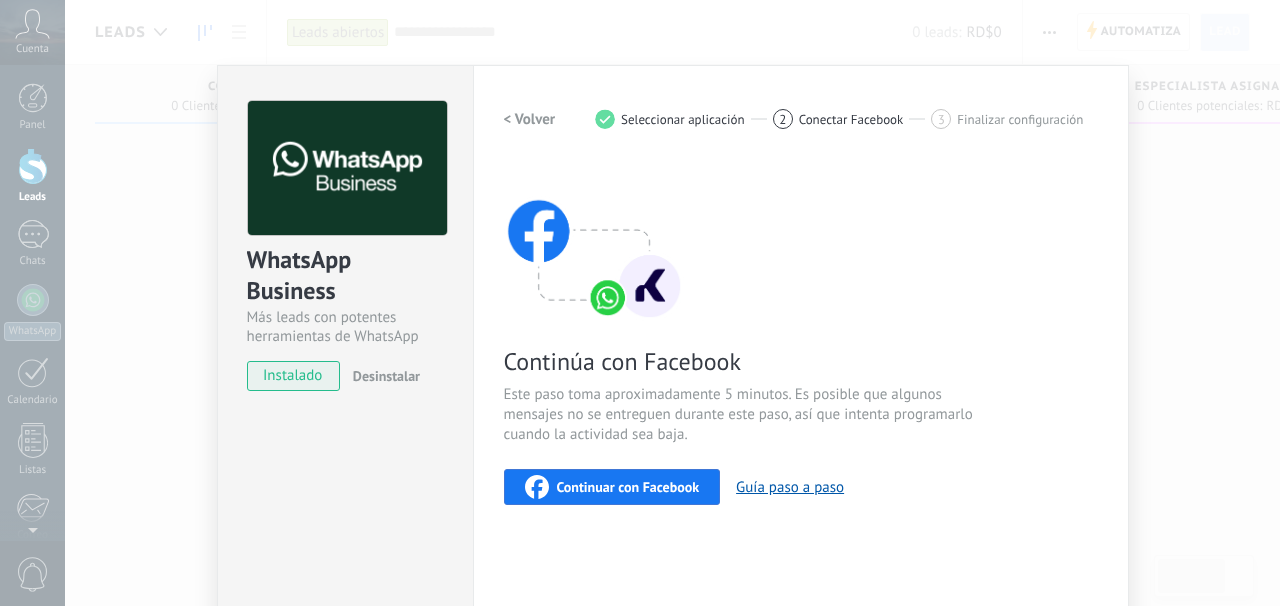 click on "Desinstalar" at bounding box center (386, 376) 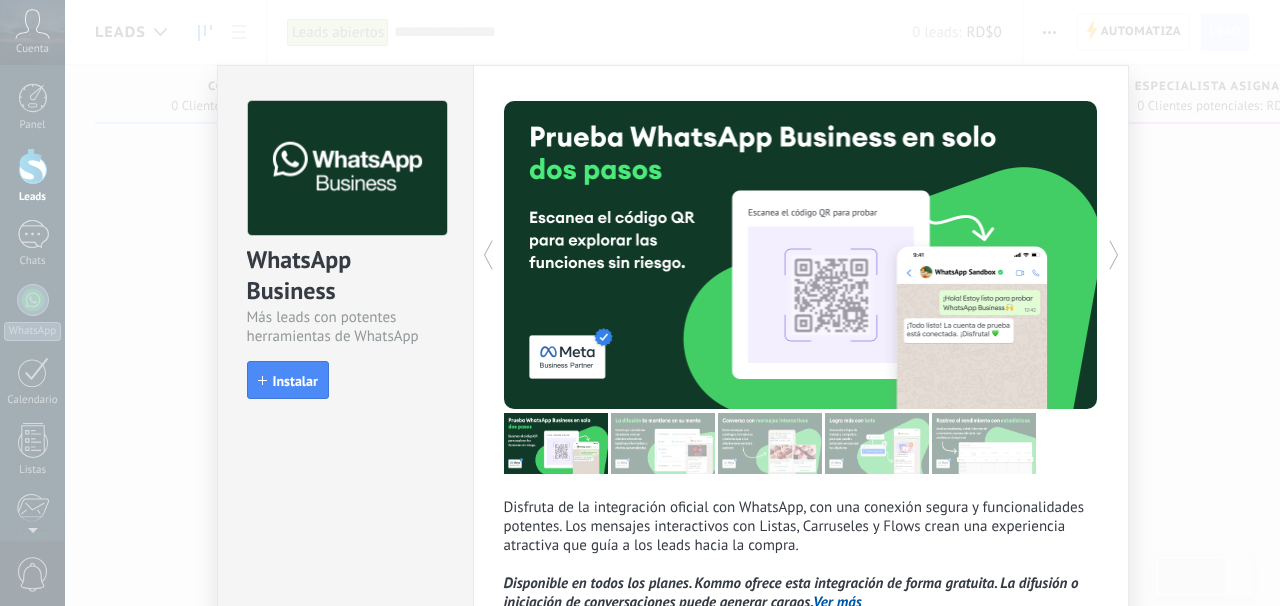 click on "WhatsApp Business Más leads con potentes herramientas de WhatsApp install Instalar Disfruta de la integración oficial con WhatsApp, con una conexión segura y funcionalidades potentes. Los mensajes interactivos con Listas, Carruseles y Flows crean una experiencia atractiva que guía a los leads hacia la compra.    Disponible en todos los planes. Kommo ofrece esta integración de forma gratuita. La difusión o iniciación de conversaciones puede generar cargos.  Ver más más" at bounding box center [672, 303] 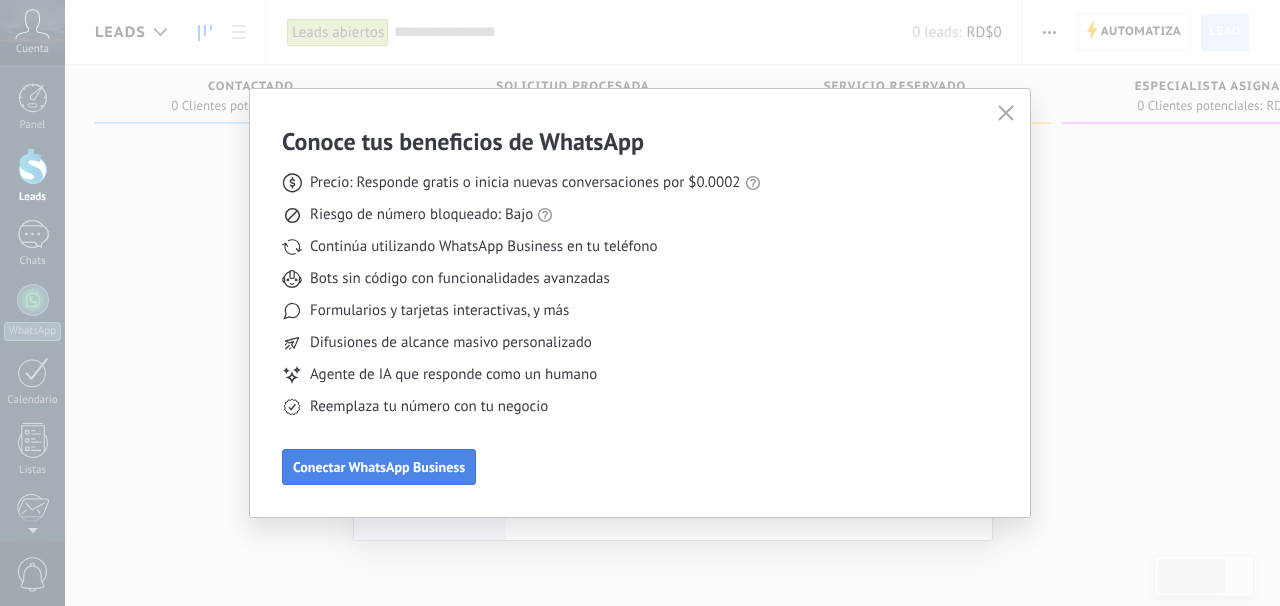 click on "Conectar WhatsApp Business" at bounding box center (379, 467) 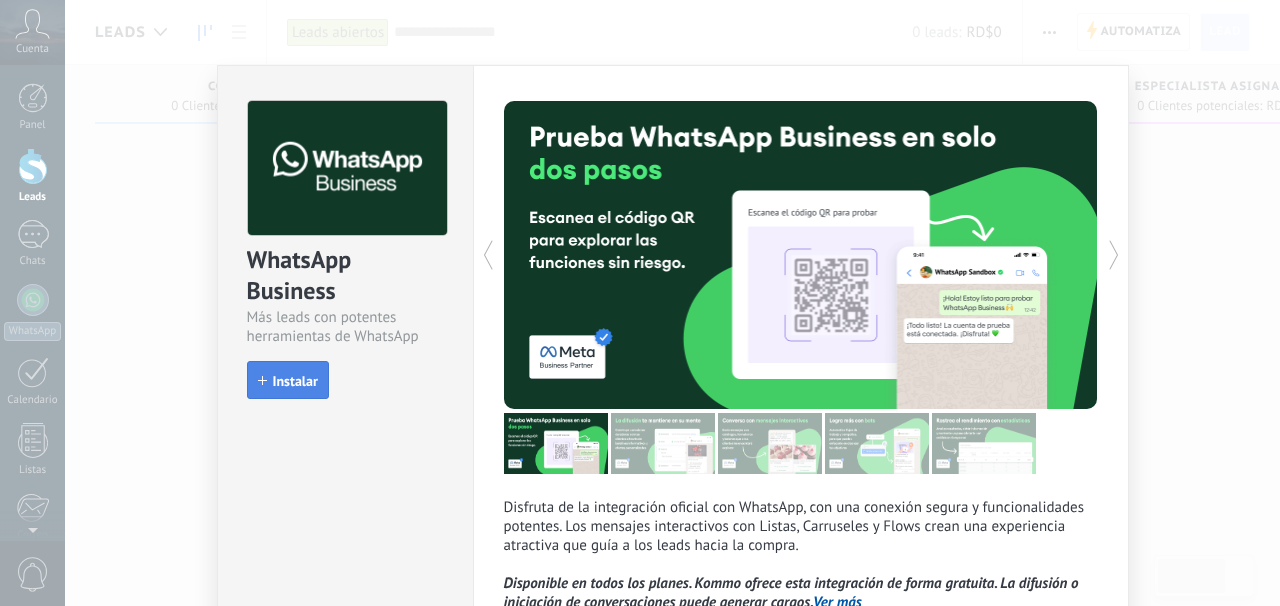 click on "Instalar" at bounding box center (295, 381) 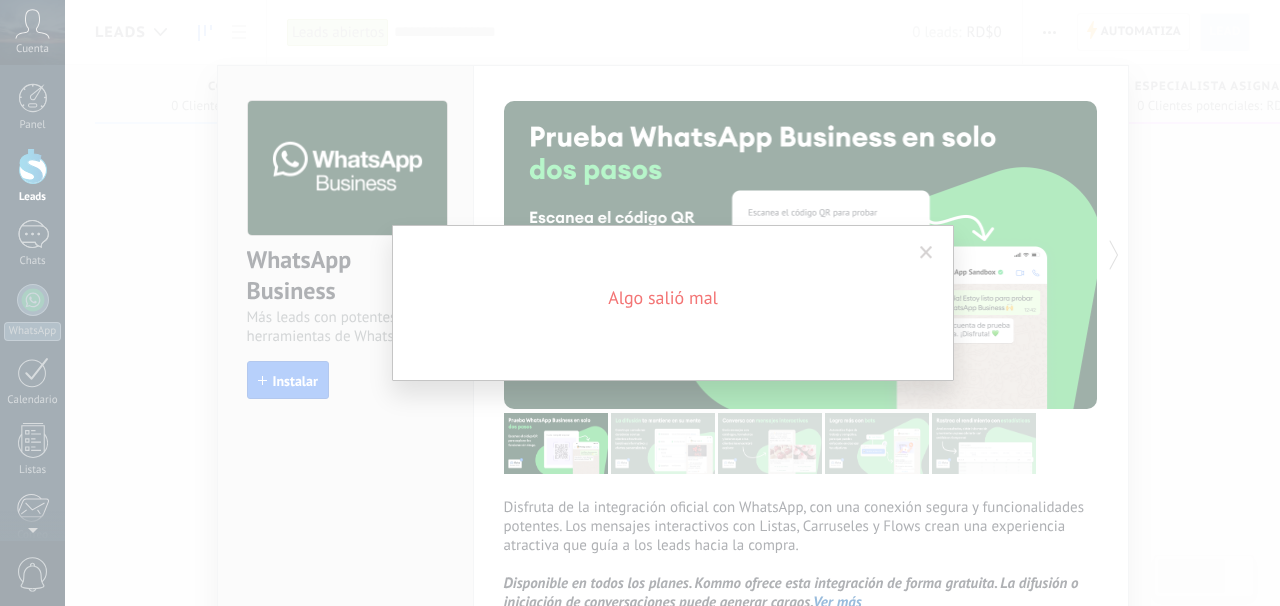 click on "Algo salió mal" at bounding box center (663, 298) 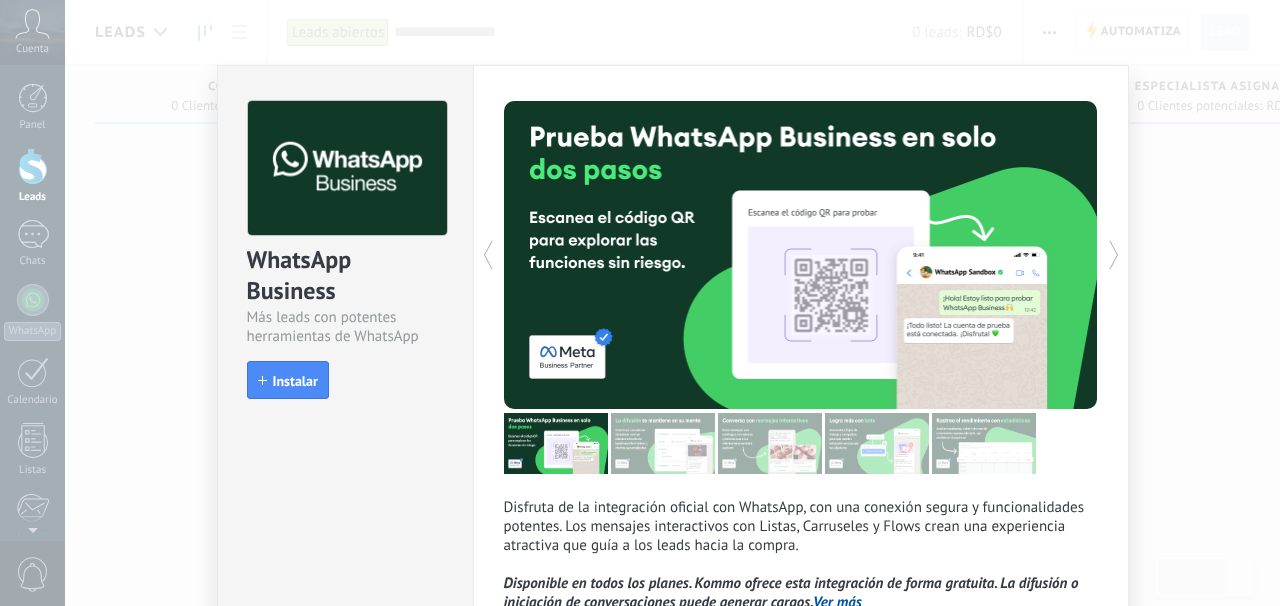 scroll, scrollTop: 144, scrollLeft: 0, axis: vertical 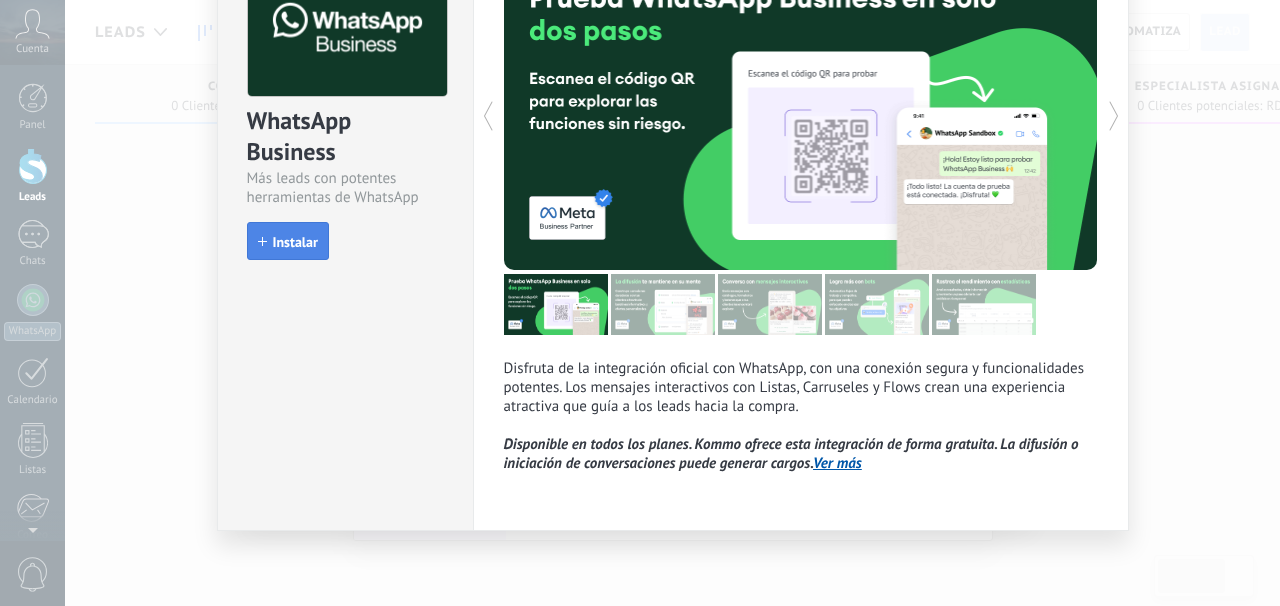 click on "Instalar" at bounding box center [295, 242] 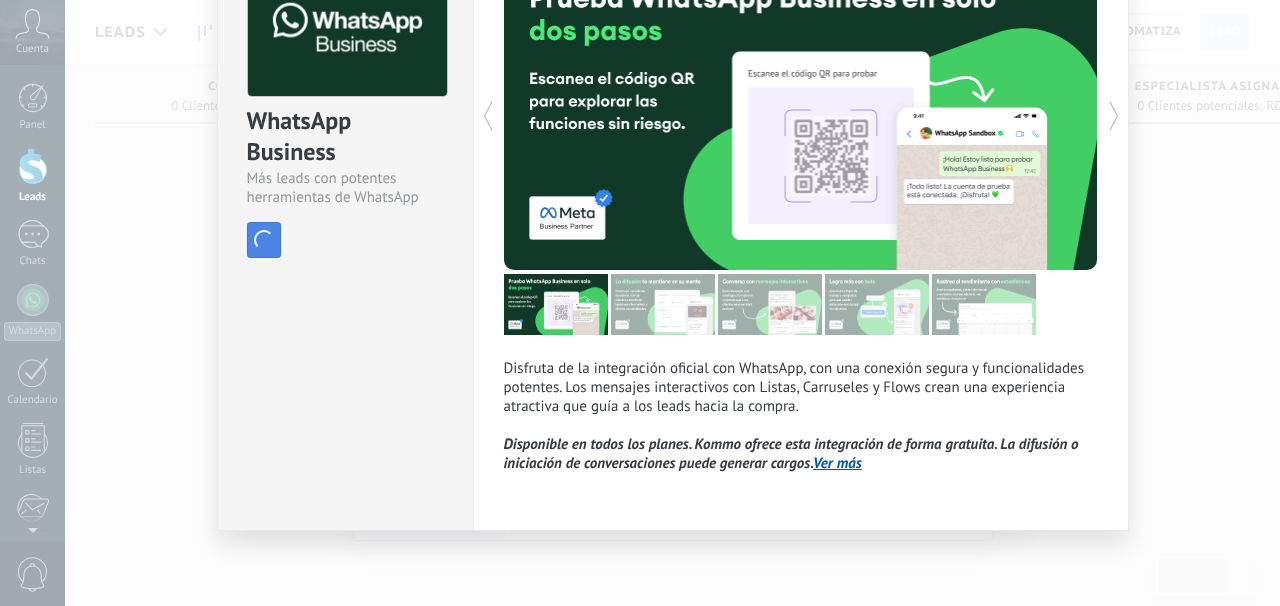 scroll, scrollTop: 129, scrollLeft: 0, axis: vertical 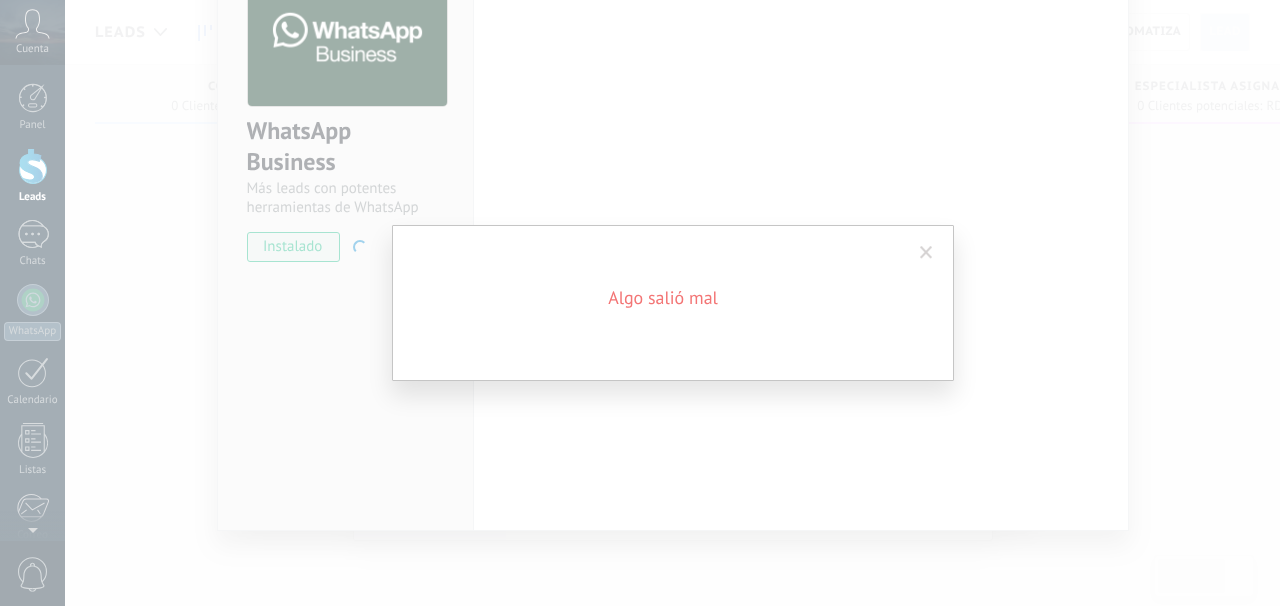 click on "Algo salió mal" at bounding box center (663, 298) 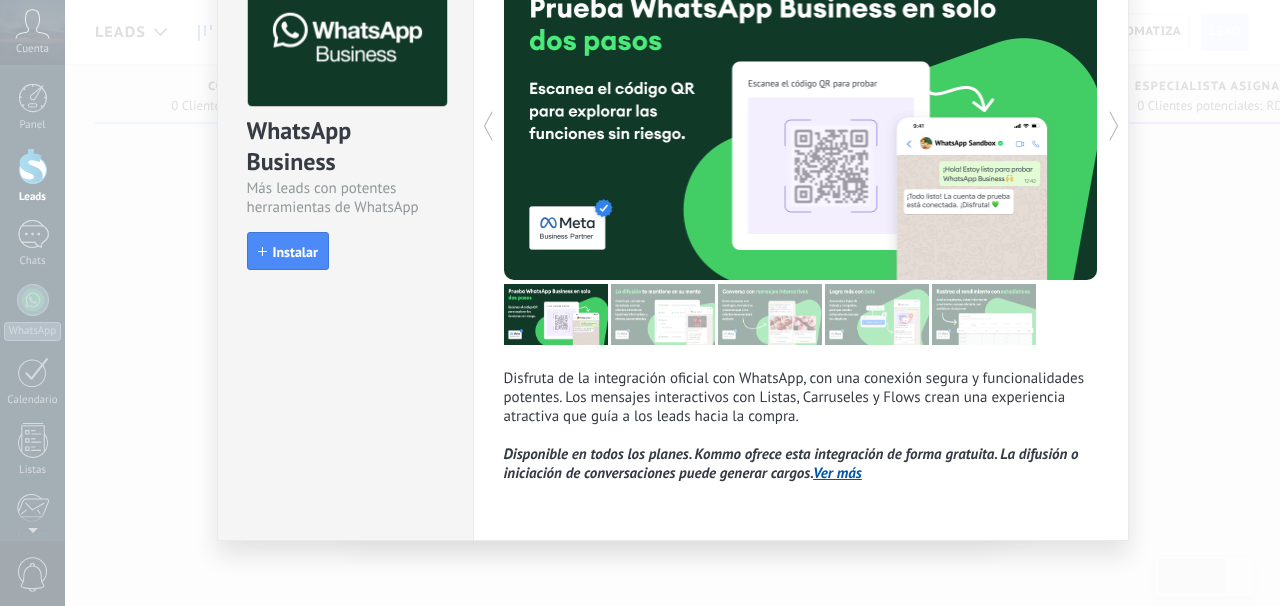 scroll, scrollTop: 144, scrollLeft: 0, axis: vertical 